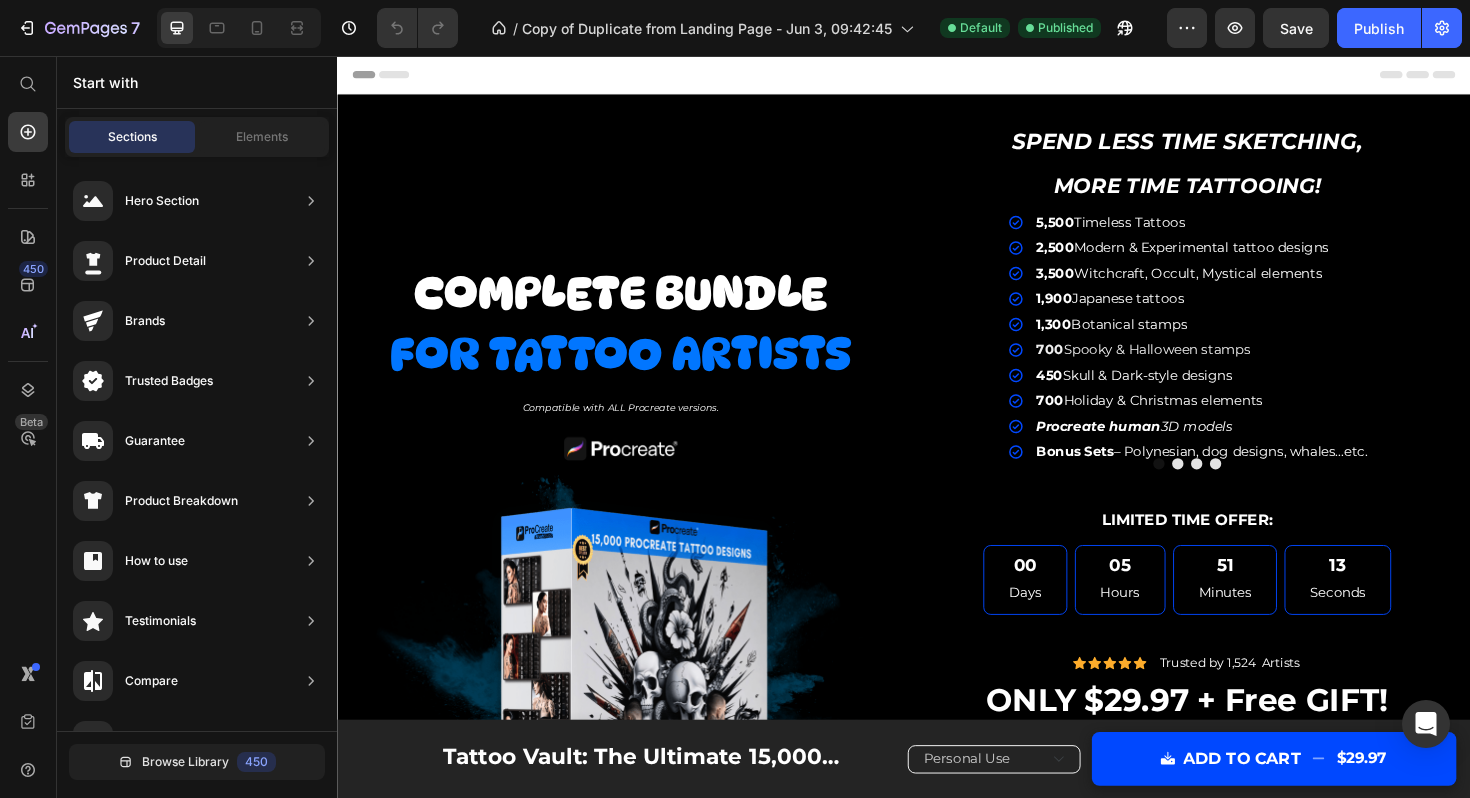 scroll, scrollTop: 0, scrollLeft: 0, axis: both 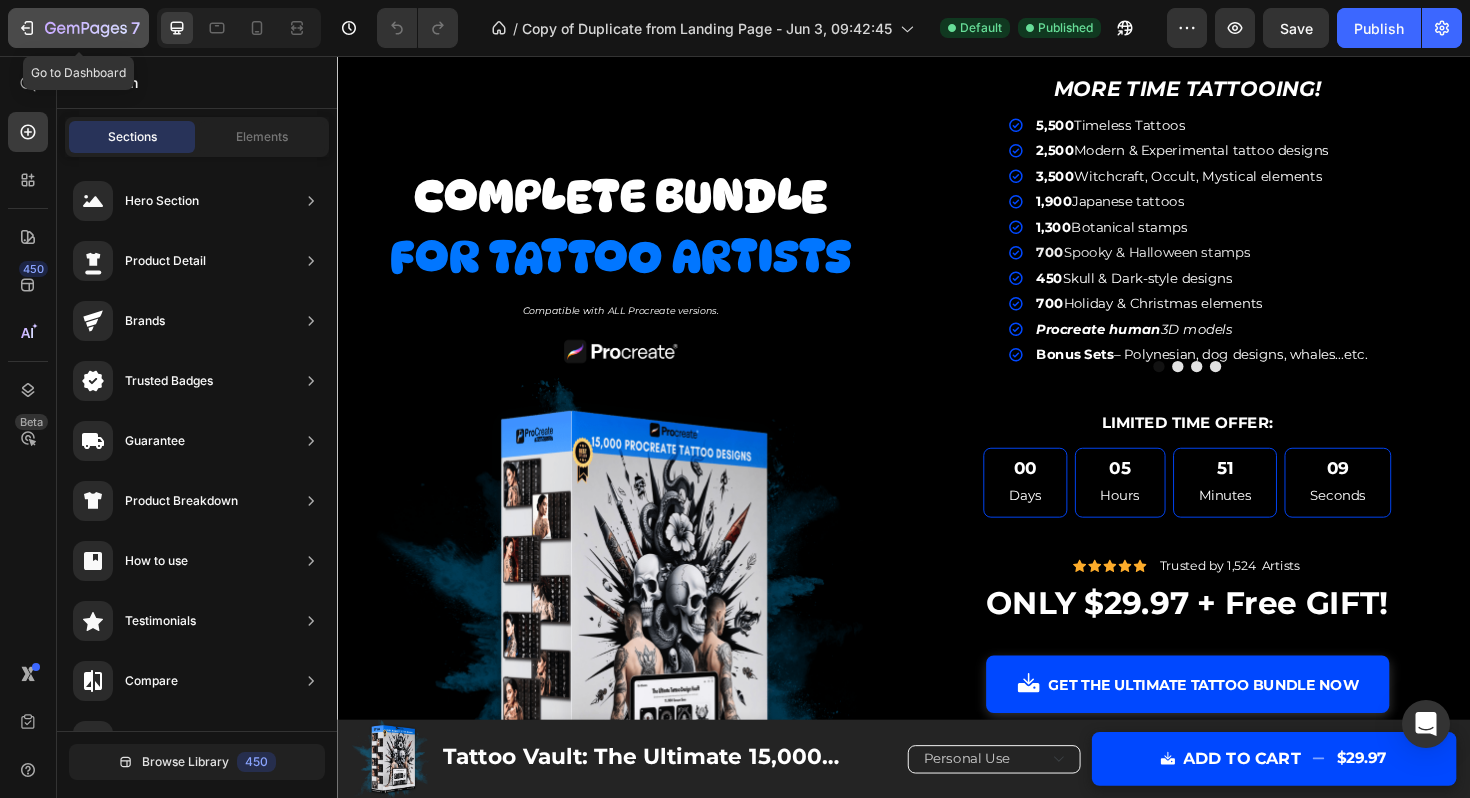 click 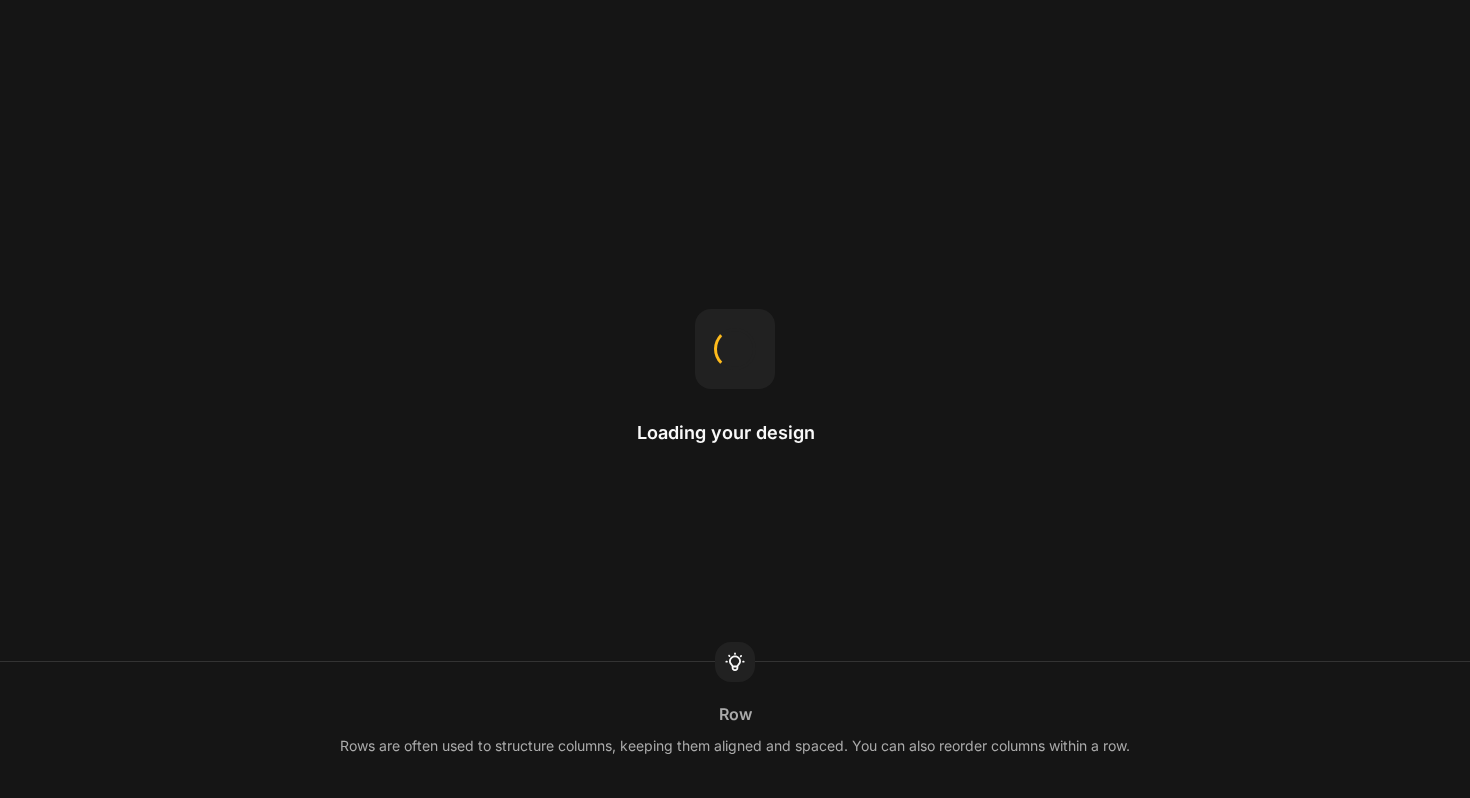 scroll, scrollTop: 0, scrollLeft: 0, axis: both 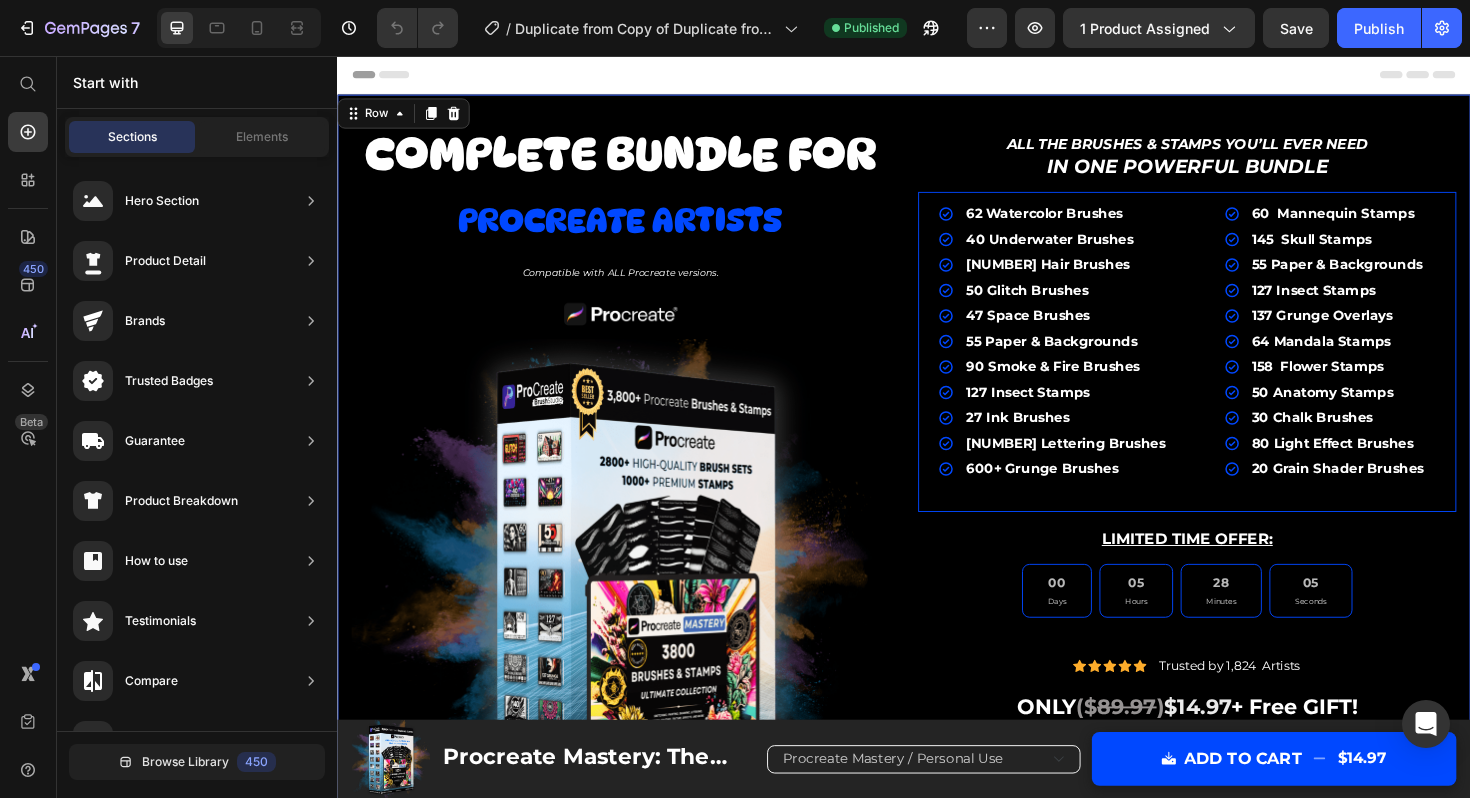 click on "All the Brushes & Stamps You’ll Ever Need in One Powerful Bundle Text Block
62 Watercolor Brushes
40 Underwater Brushes
60 Hair Brushes
50 Glitch Brushes
47 Space Brushes
55 Paper & Backgrounds
90 Smoke & Fire Brushes
127 Insect Stamps
27 Ink Brushes
120 Lettering Brushes
600+ Grunge Brushes  Item List
60  Mannequin Stamps
145  Skull Stamps
55 Paper & Backgrounds
127 Insect Stamps
137 Grunge Overlays
64 Mandala Stamps
158  Flower Stamps
50 Anatomy Stamps
30 Chalk Brushes
80 Light Effect Brushes
20 Grain Shader Brushes Item List Row LIMITED TIME OFFER: Text Block 00 Days 05 Hours 28 Minutes 05 Seconds Countdown Timer Icon Icon Icon Icon Icon Icon List Row ($" at bounding box center (937, 729) 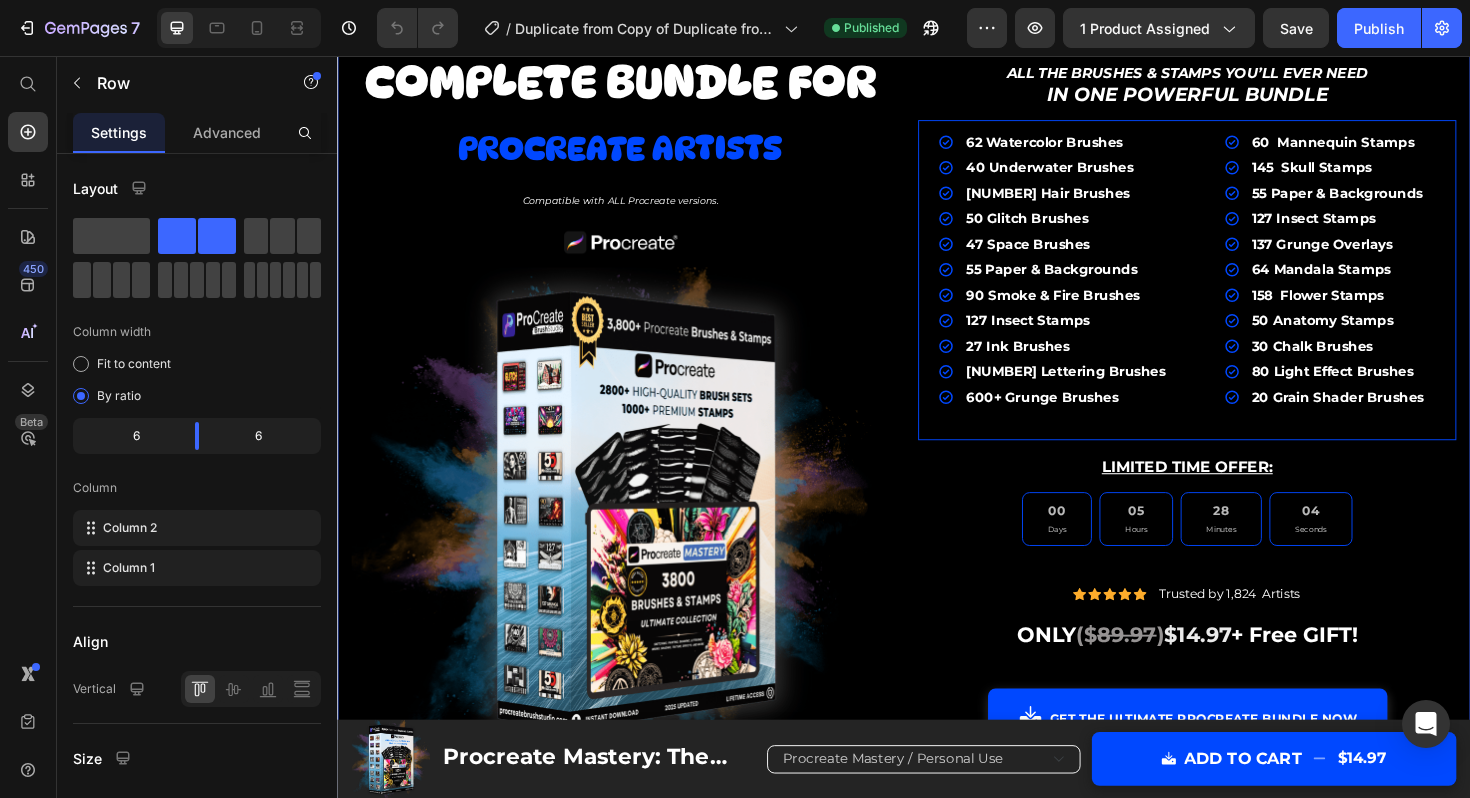 scroll, scrollTop: 86, scrollLeft: 0, axis: vertical 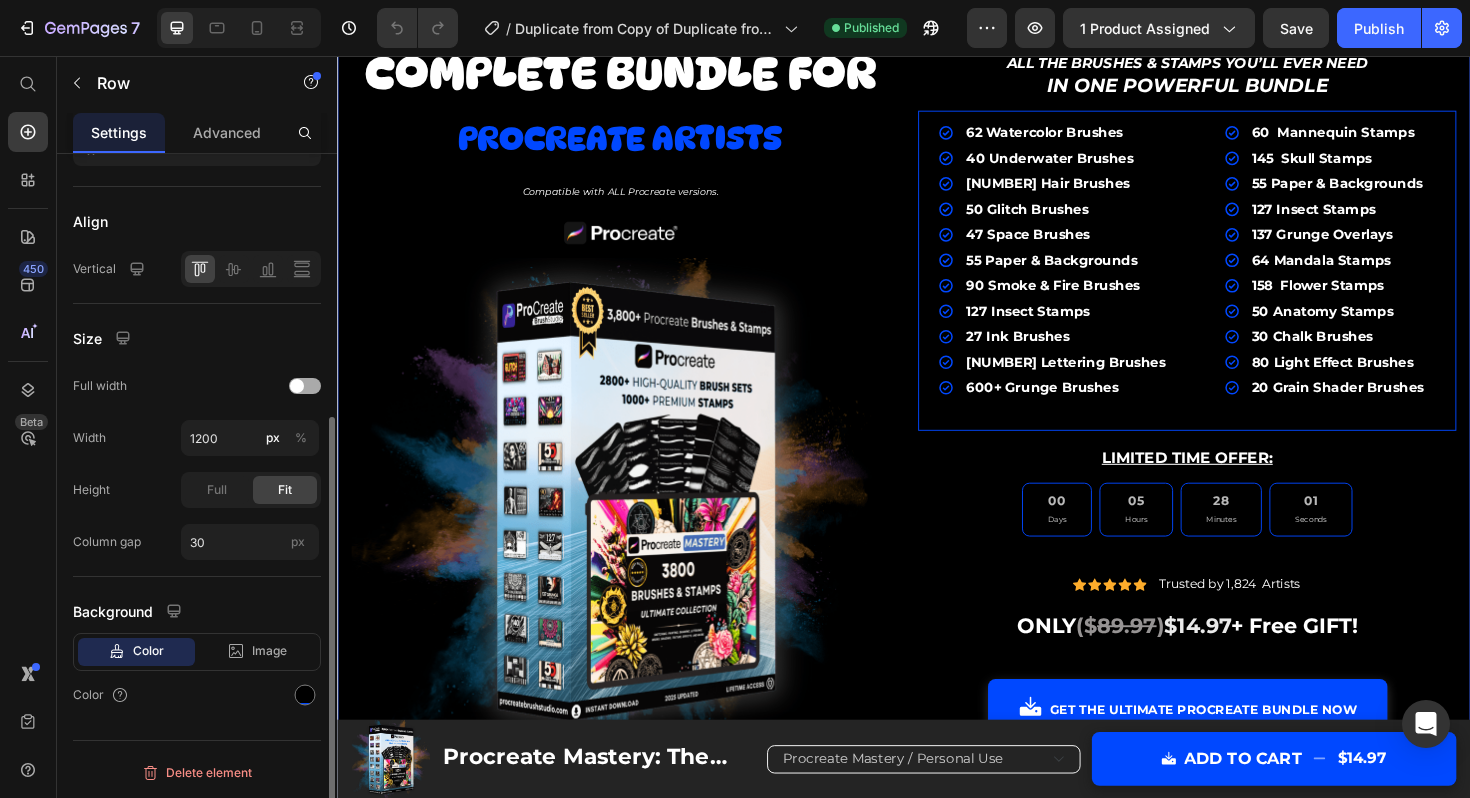 click at bounding box center [297, 386] 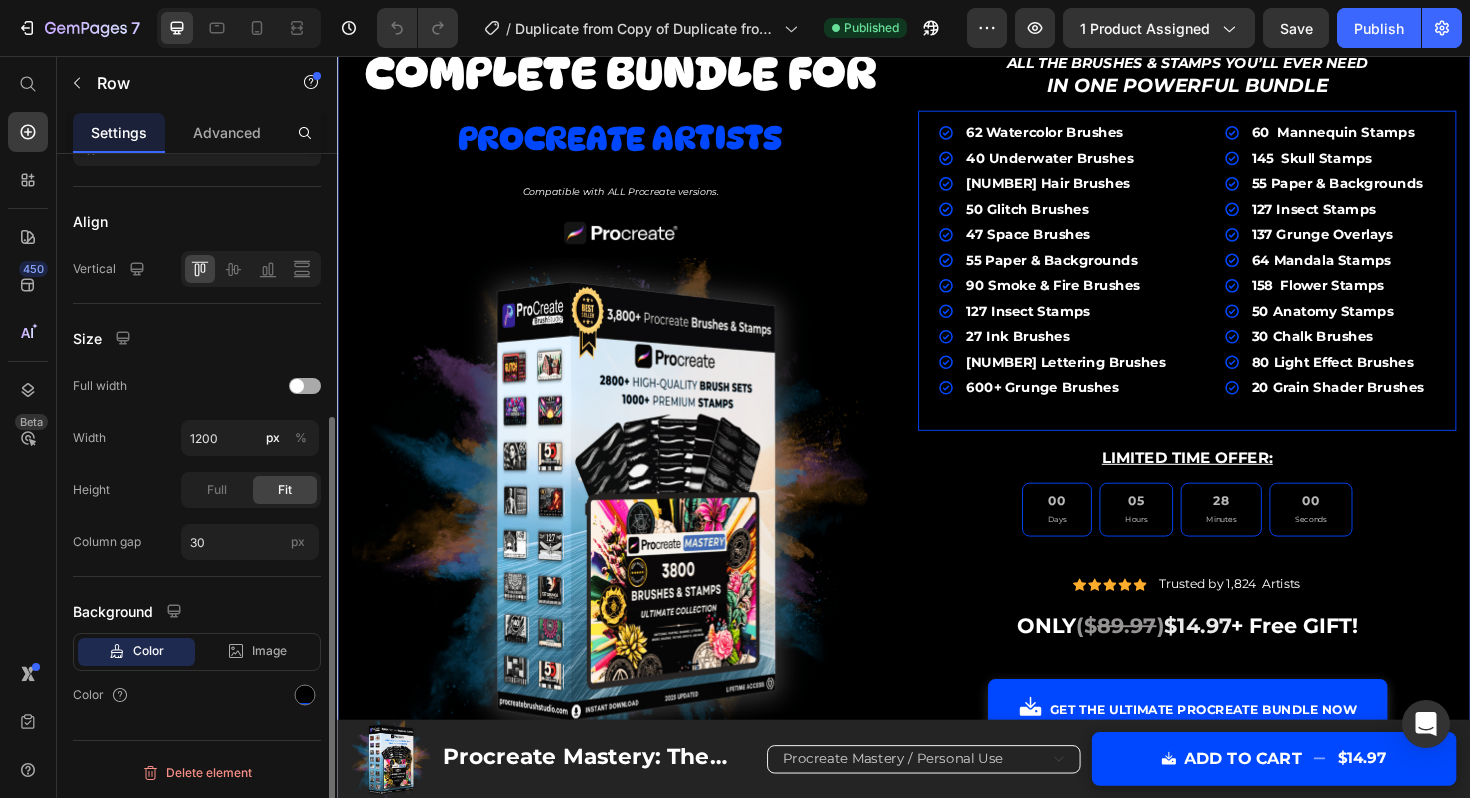 scroll, scrollTop: 368, scrollLeft: 0, axis: vertical 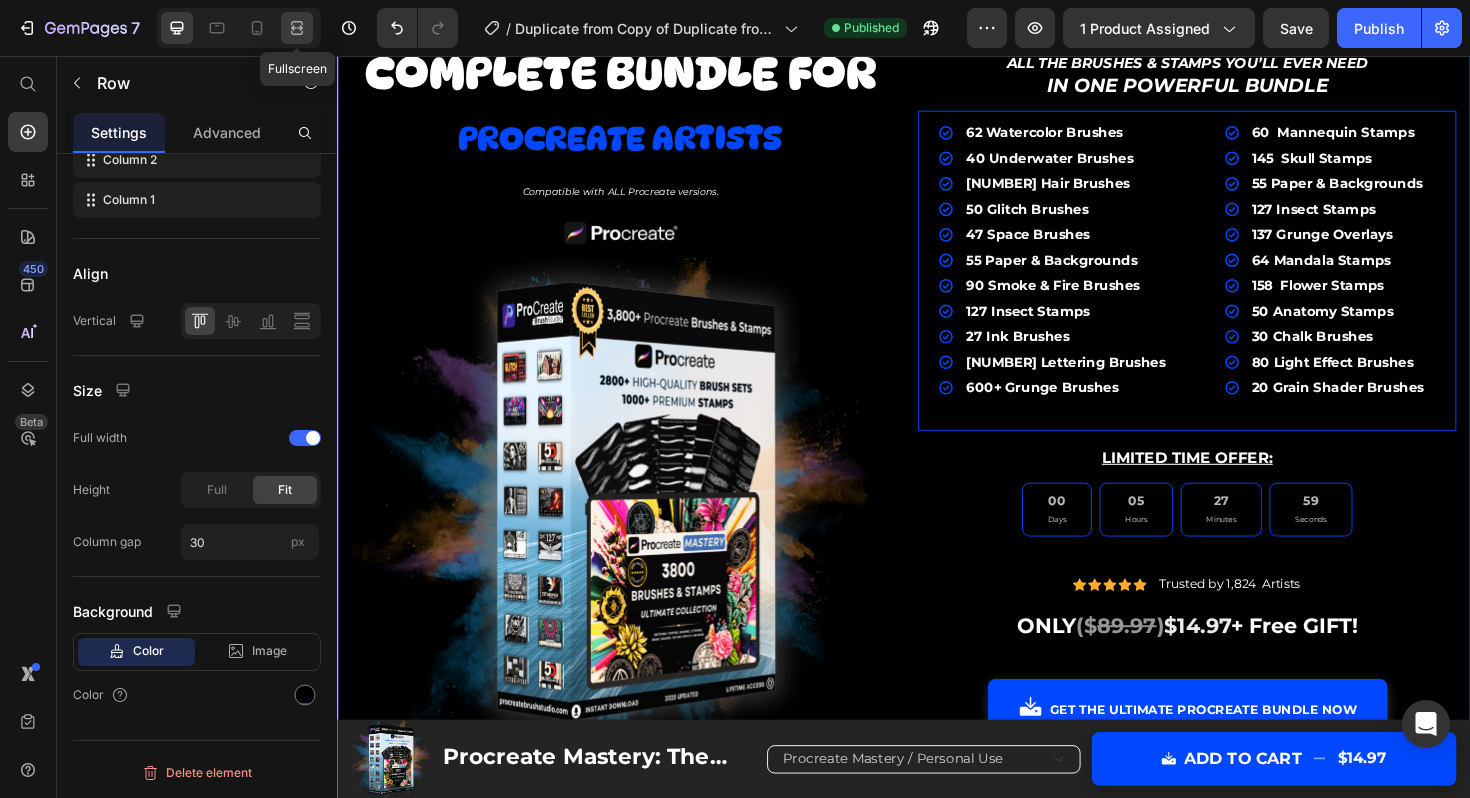 click 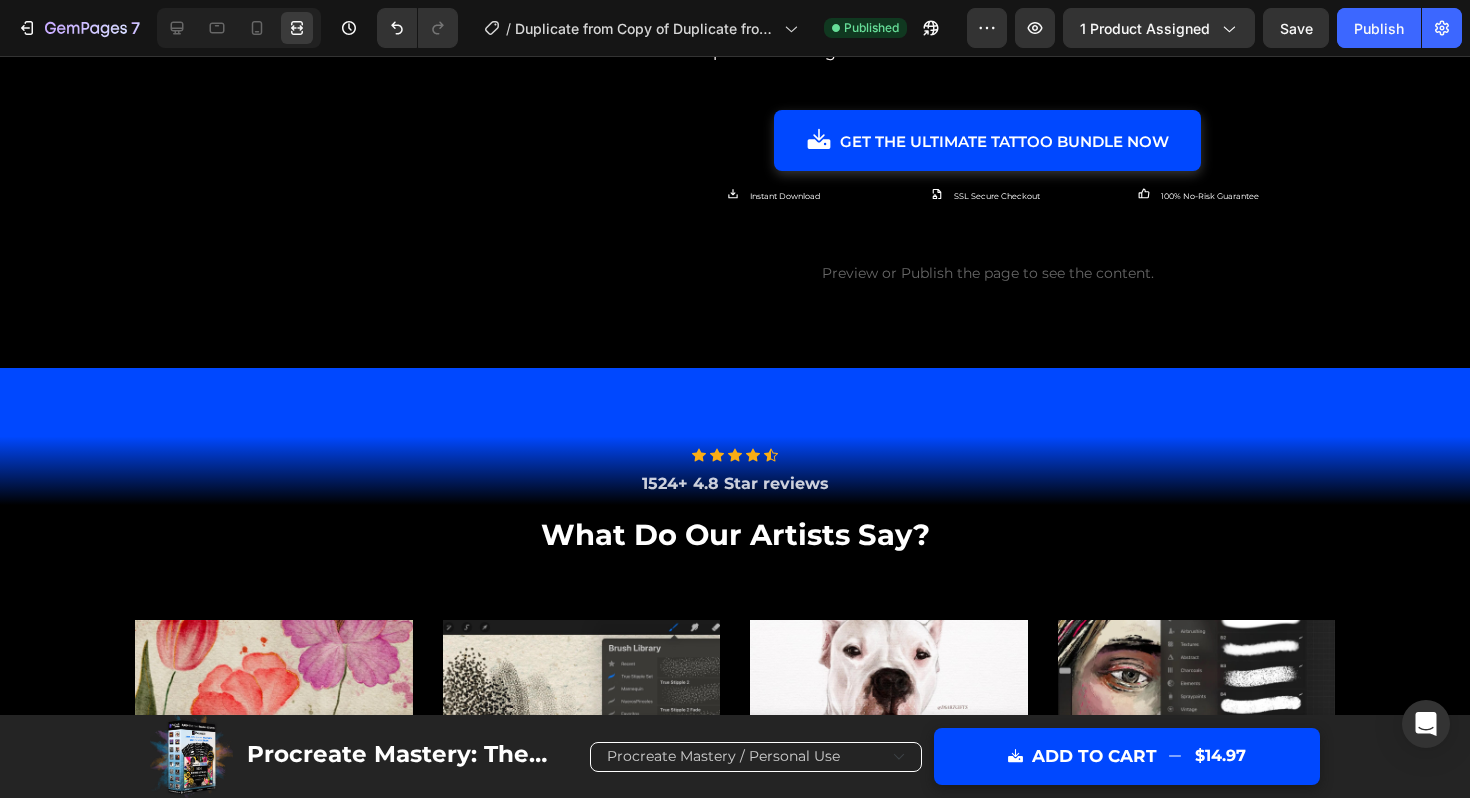 scroll, scrollTop: 3759, scrollLeft: 0, axis: vertical 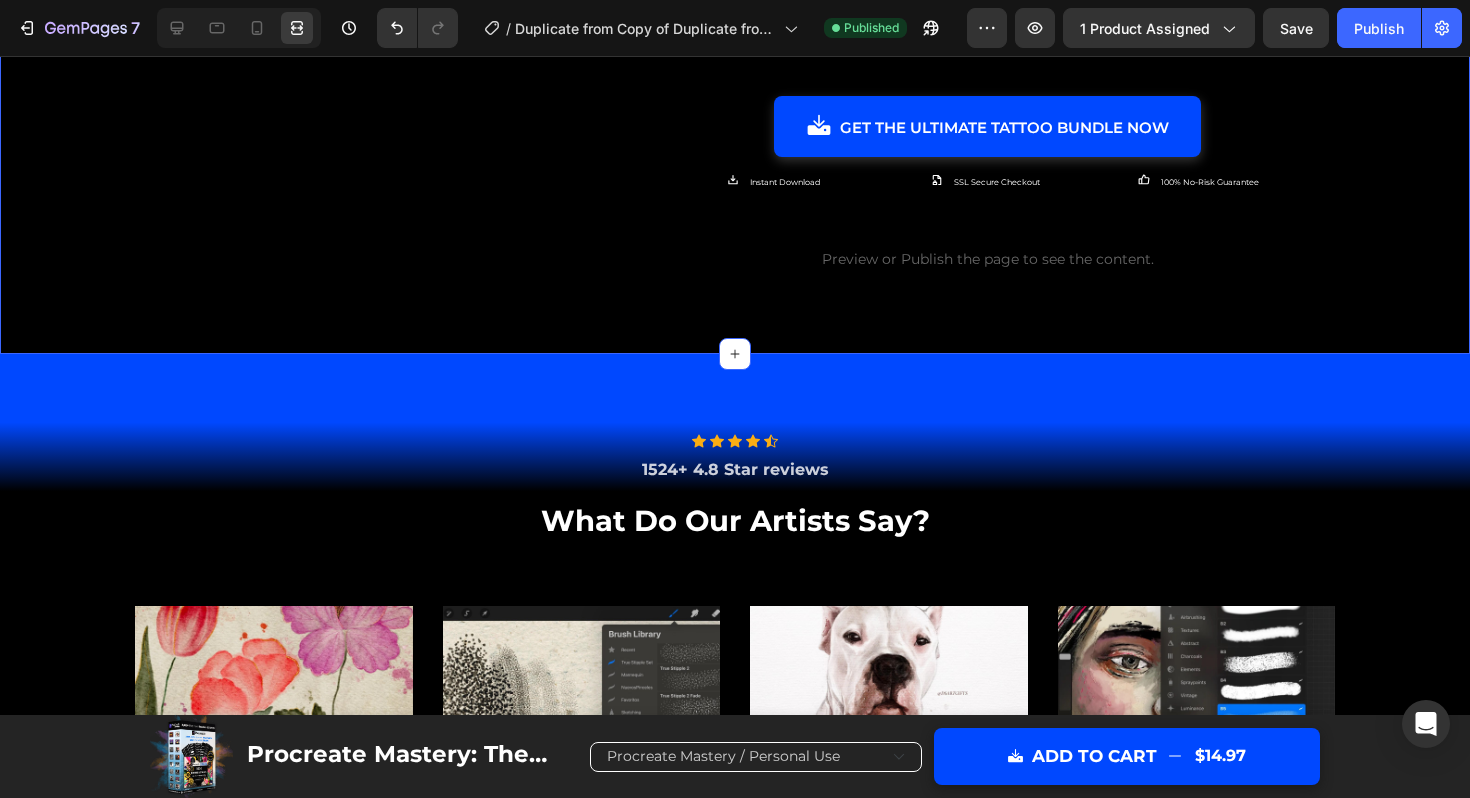 click on "Design with Confidence Impress with Precision Heading Video Transform how you present your artwork ideas. With  over 3,800 premium Procreate brushes and stamps , you can sketch, refine, and showcase complete concepts directly on your iPad — no guesswork, no paper.   Let your clients visualize their ideas exactly as you imagine it, with clean lines, pro shading, and flawless composition. Whether it's a quick flash design or a full-sleeve mockup,  this bundle helps you deliver artwork that looks ready to ink  — and impossible to forget. Text Block
GET THE ultimate TATTOO bundle NOW Button
Instant Download Item List
SSL Secure Checkout Item List
100% No-Risk Guarantee Item List Row
Custom Code
Preview or Publish the page to see the content. Custom Code Row" at bounding box center (735, 52) 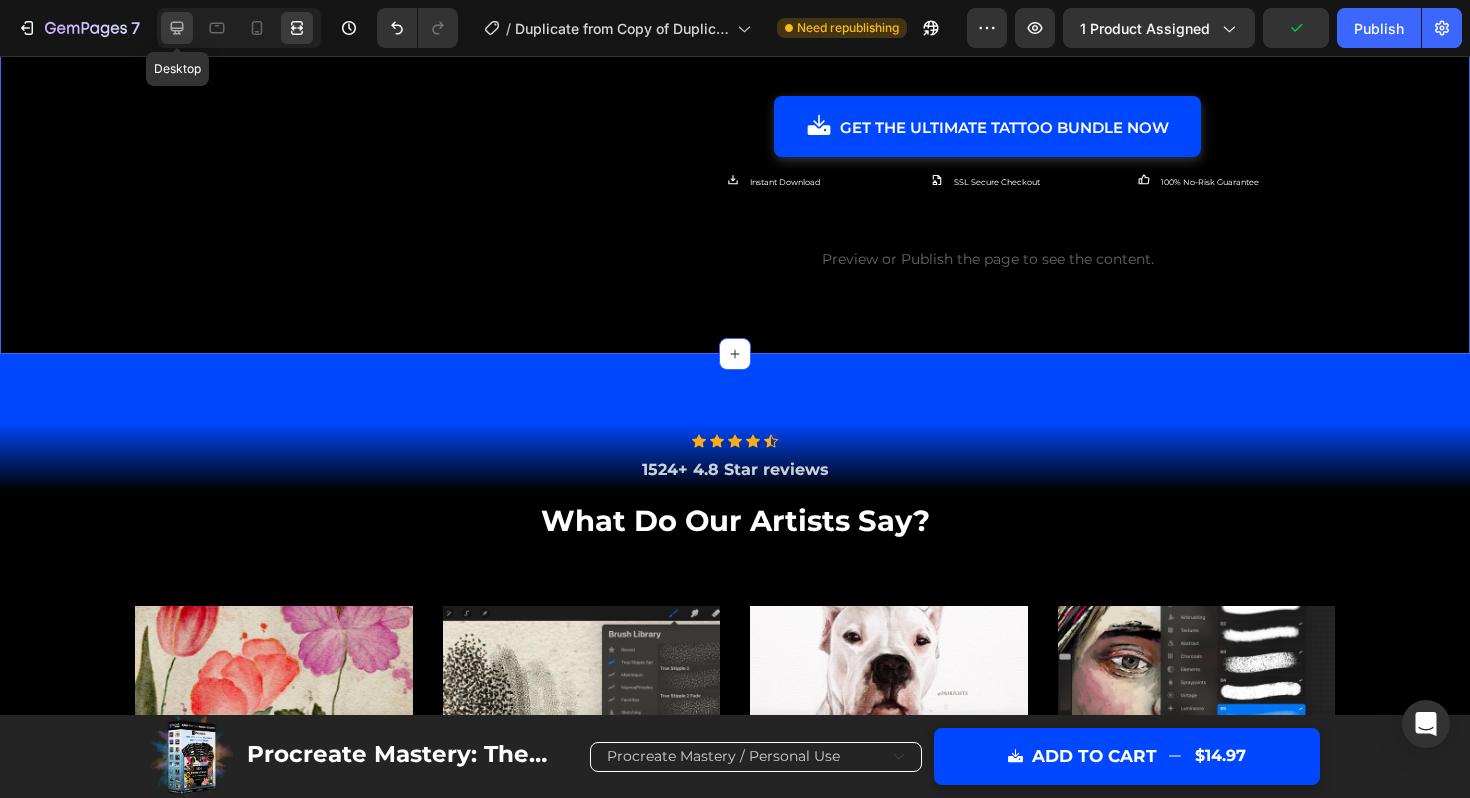 click 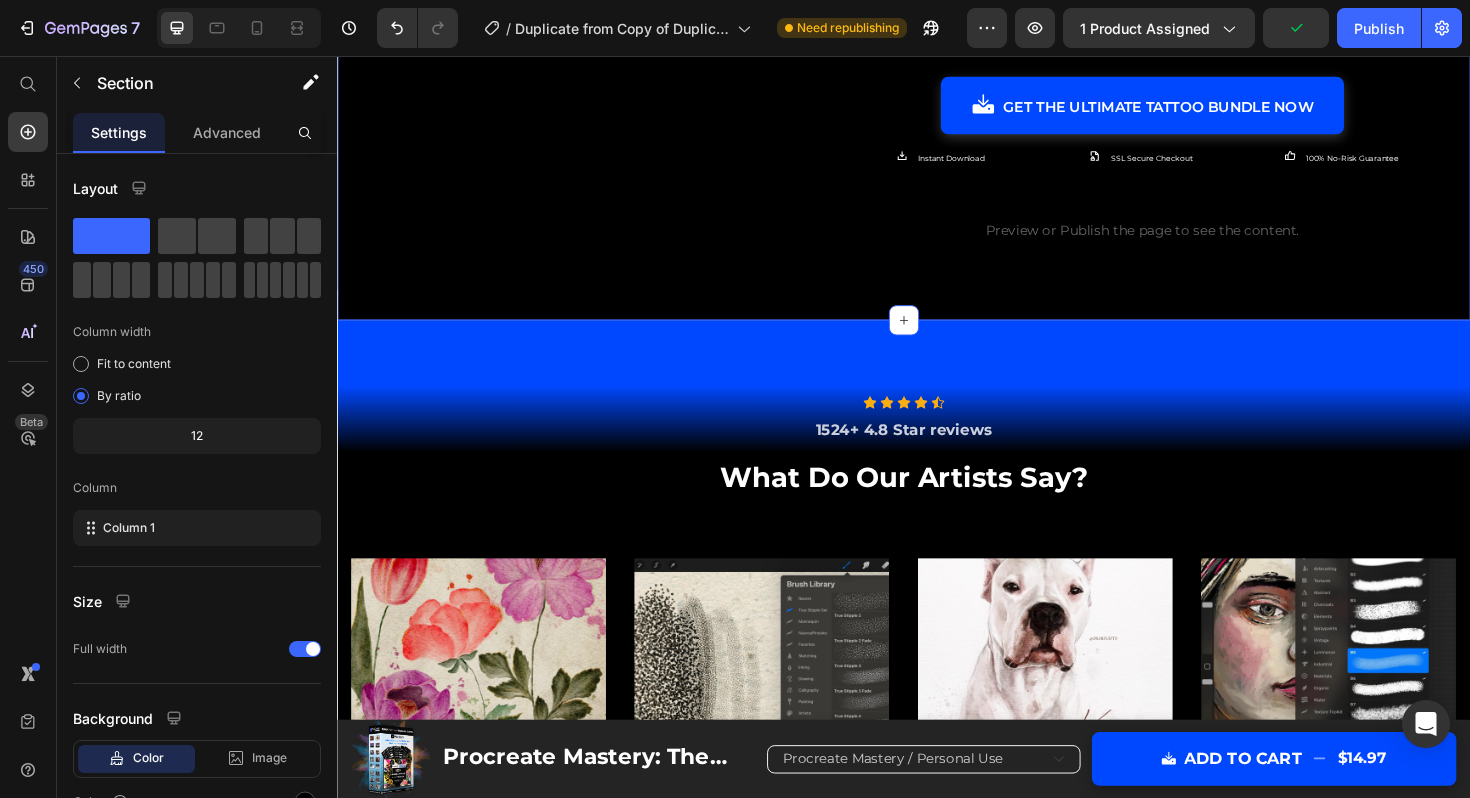 scroll, scrollTop: 3761, scrollLeft: 0, axis: vertical 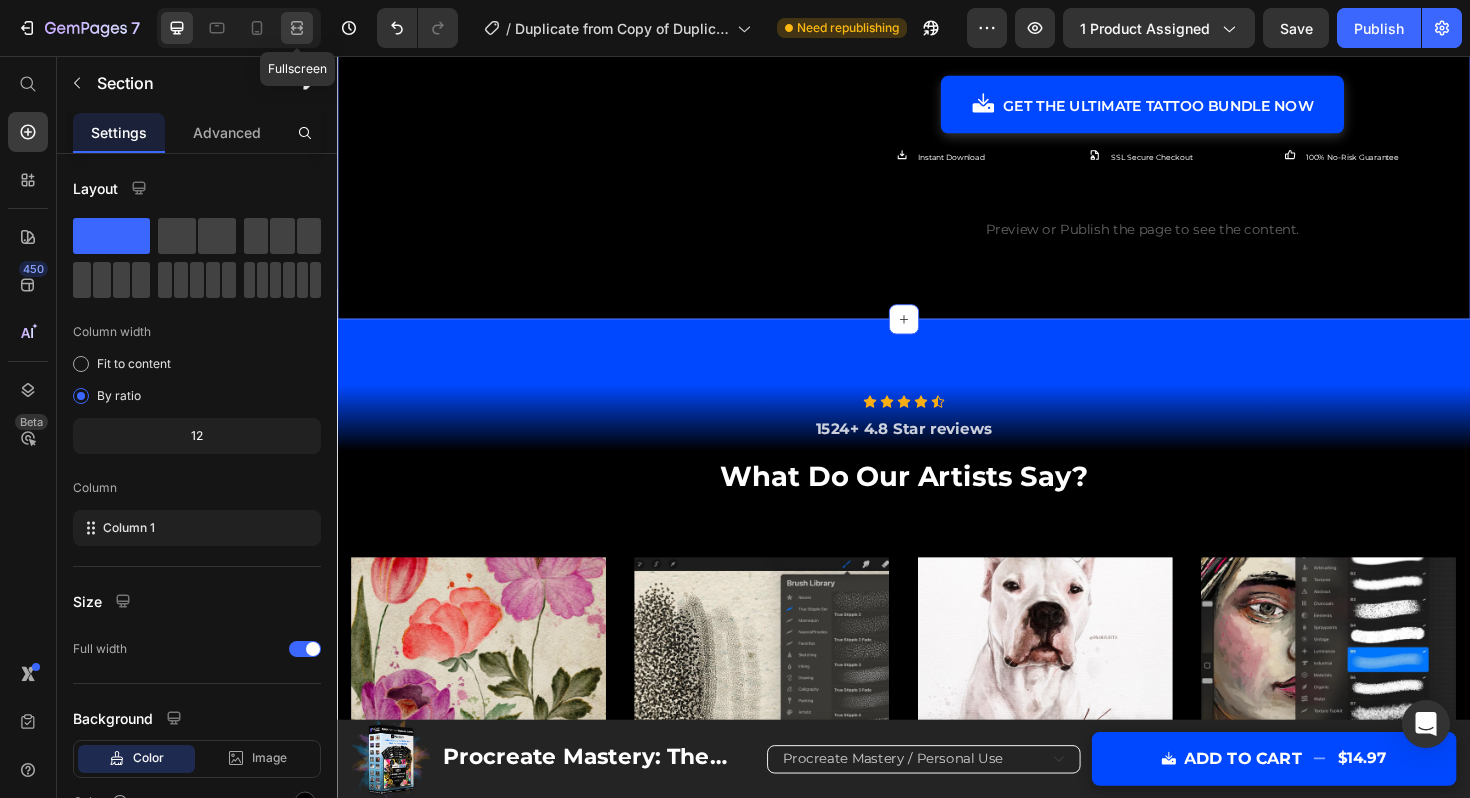 click 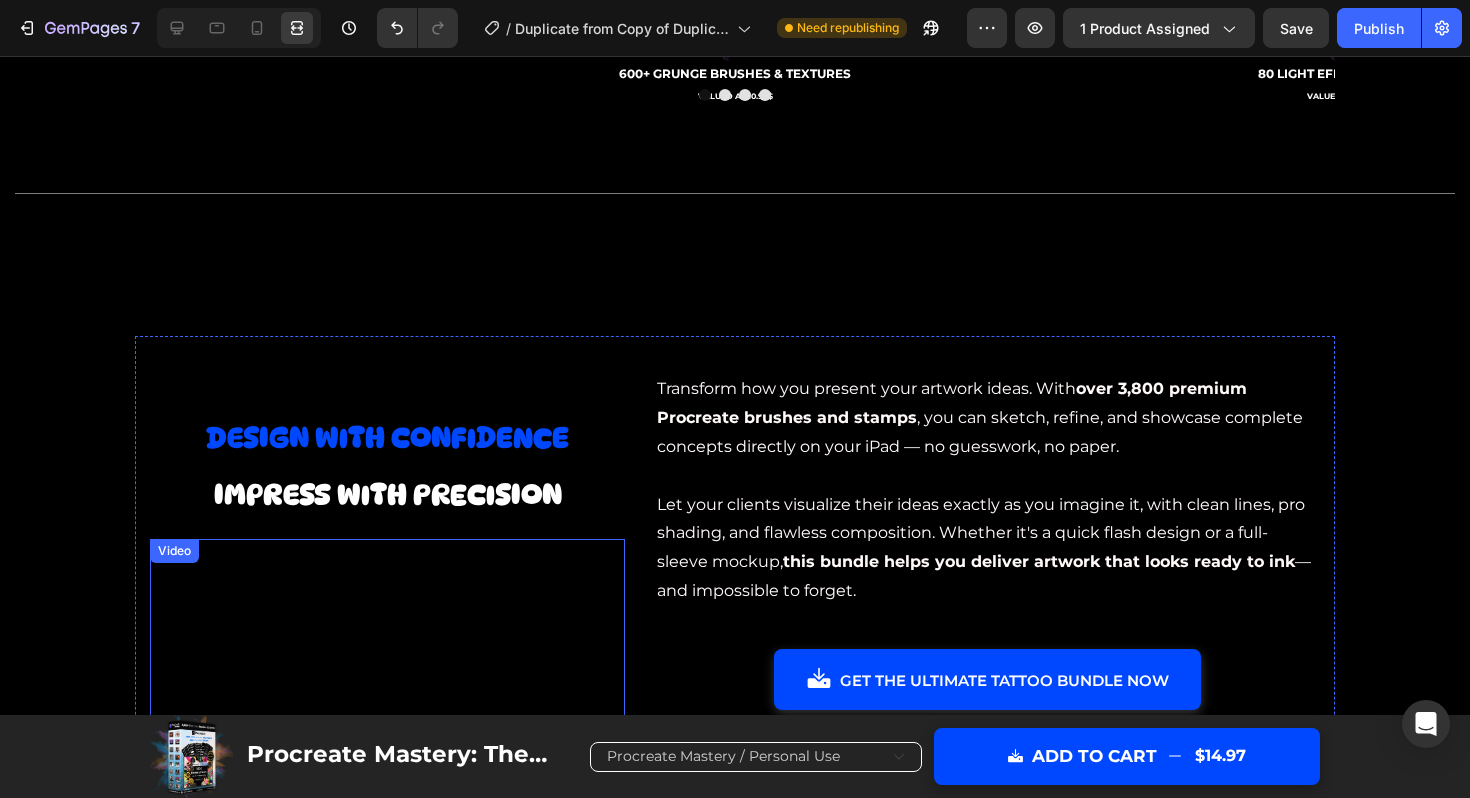scroll, scrollTop: 3195, scrollLeft: 0, axis: vertical 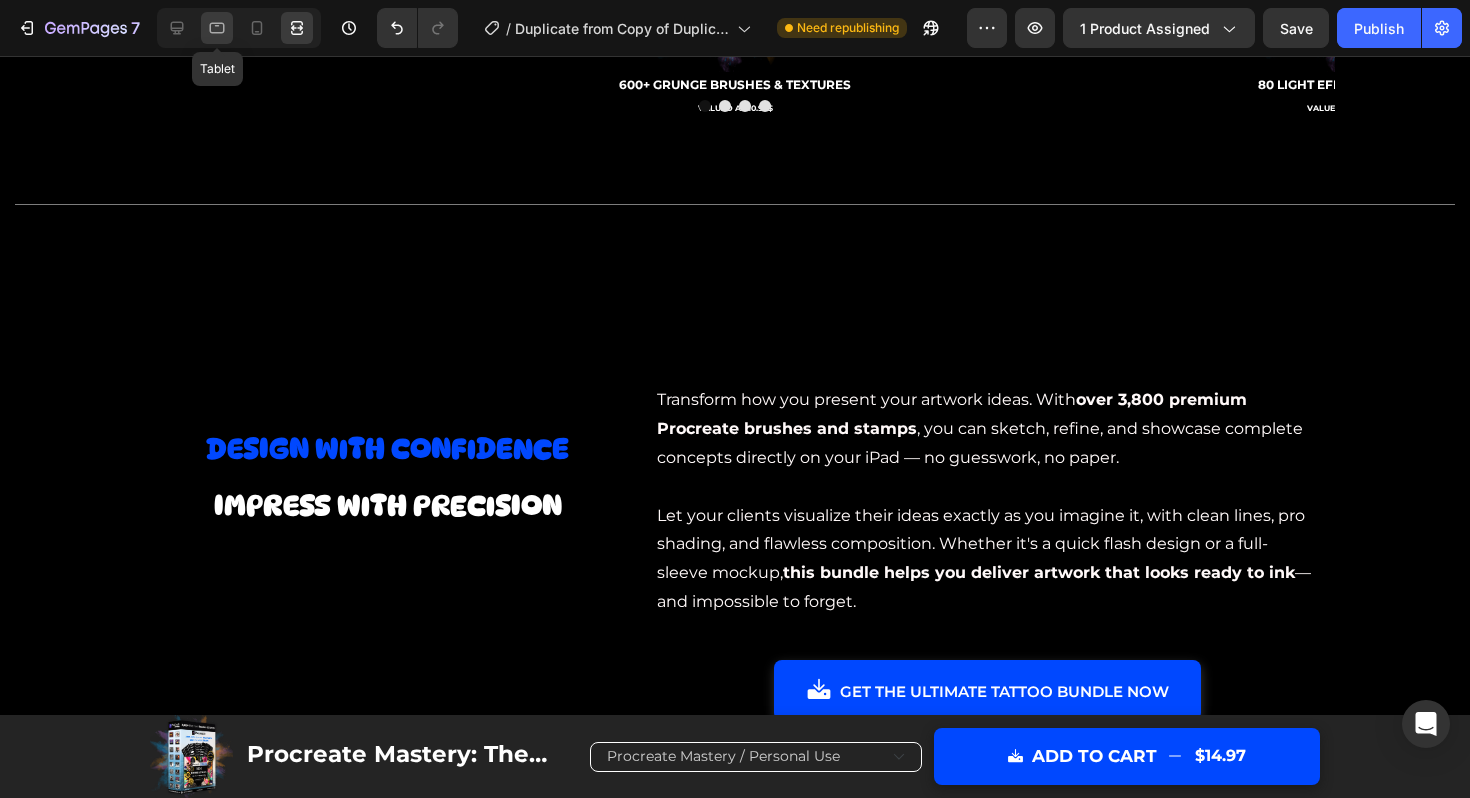 click 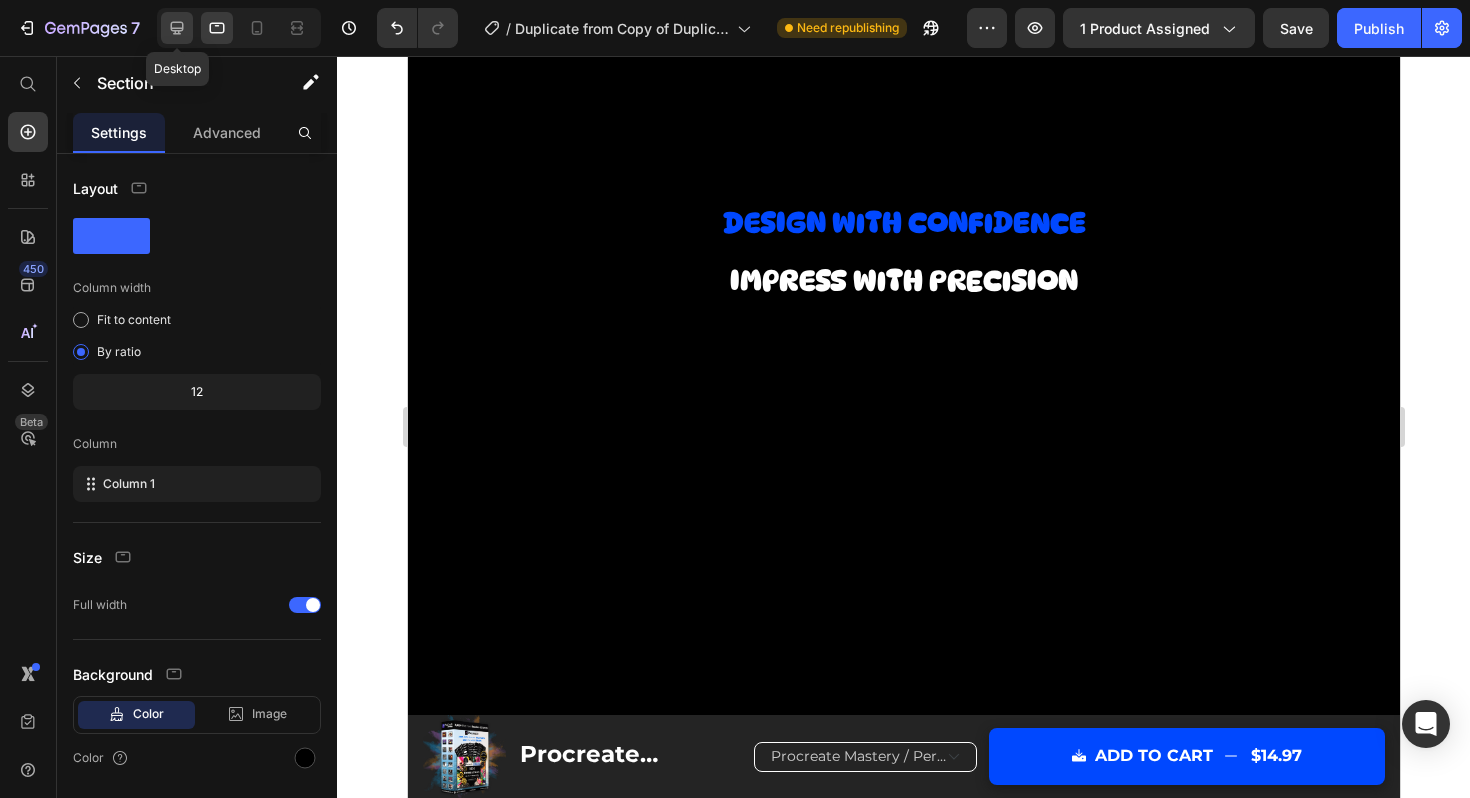 click 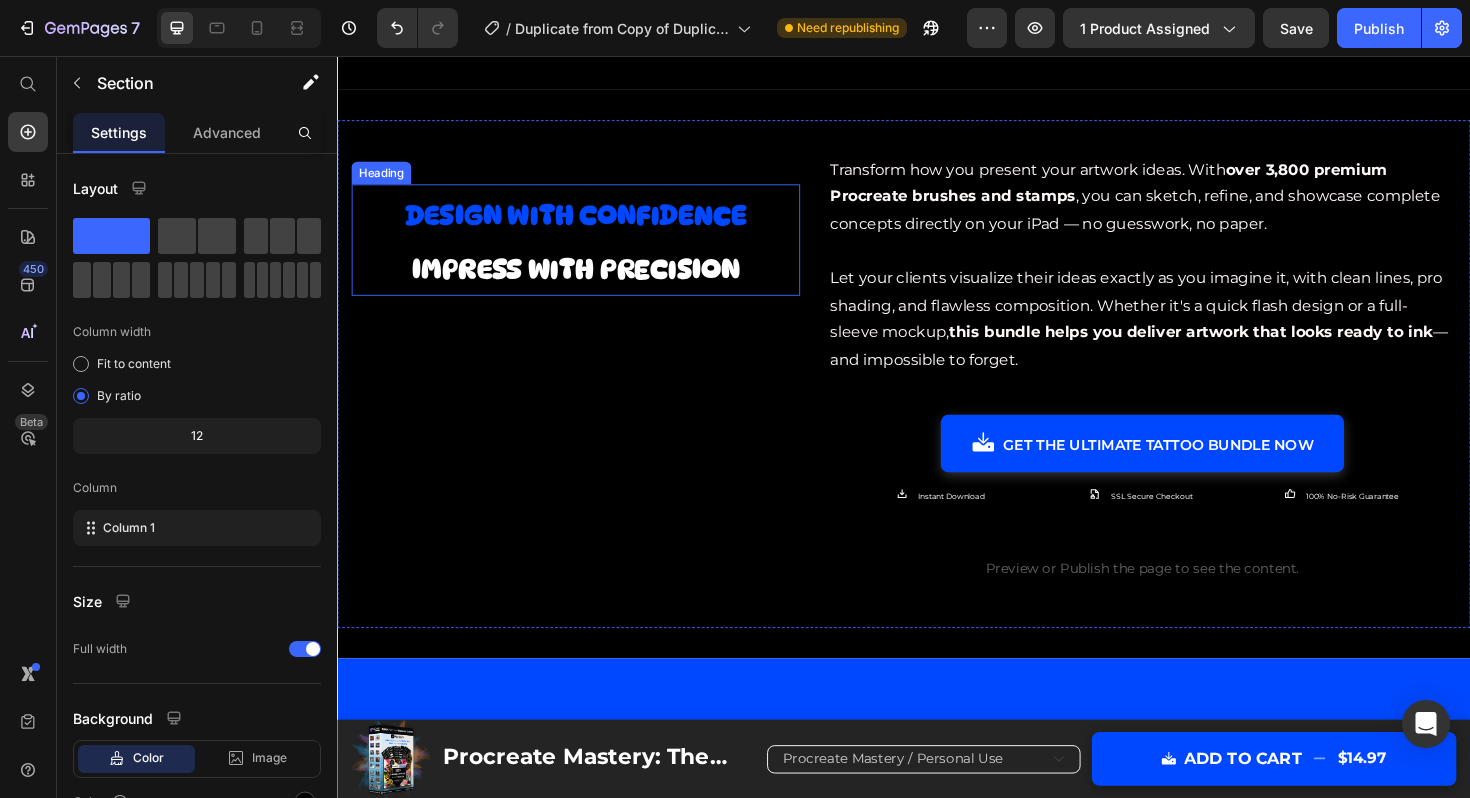 scroll, scrollTop: 3404, scrollLeft: 0, axis: vertical 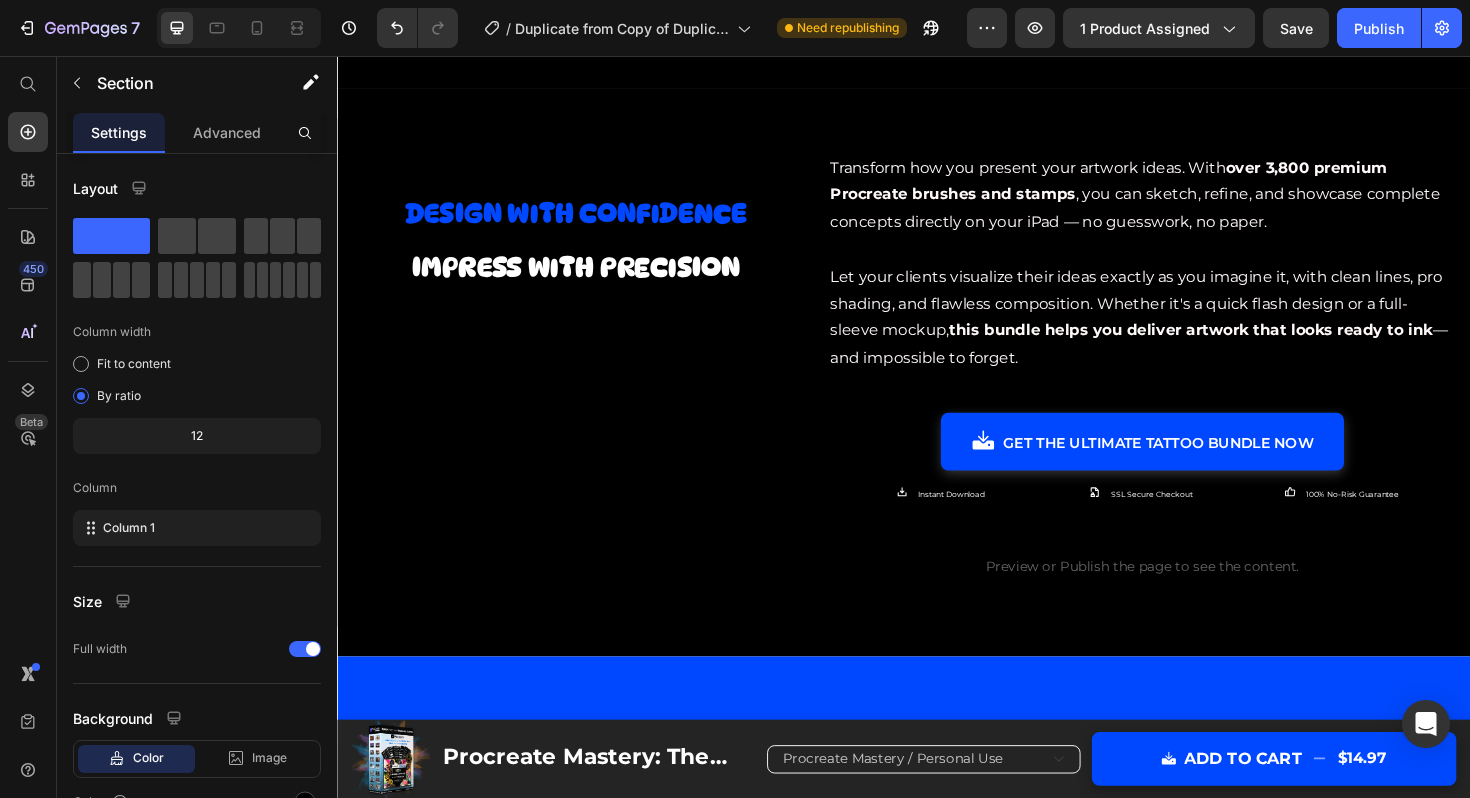 click on "Design with Confidence Impress with Precision Heading Video Transform how you present your artwork ideas. With  over 3,800 premium Procreate brushes and stamps , you can sketch, refine, and showcase complete concepts directly on your iPad — no guesswork, no paper.   Let your clients visualize their ideas exactly as you imagine it, with clean lines, pro shading, and flawless composition. Whether it's a quick flash design or a full-sleeve mockup,  this bundle helps you deliver artwork that looks ready to ink  — and impossible to forget. Text Block
GET THE ultimate TATTOO bundle NOW Button
Instant Download Item List
SSL Secure Checkout Item List
100% No-Risk Guarantee Item List Row
Custom Code
Preview or Publish the page to see the content. Custom Code Row Section 4" at bounding box center (937, 391) 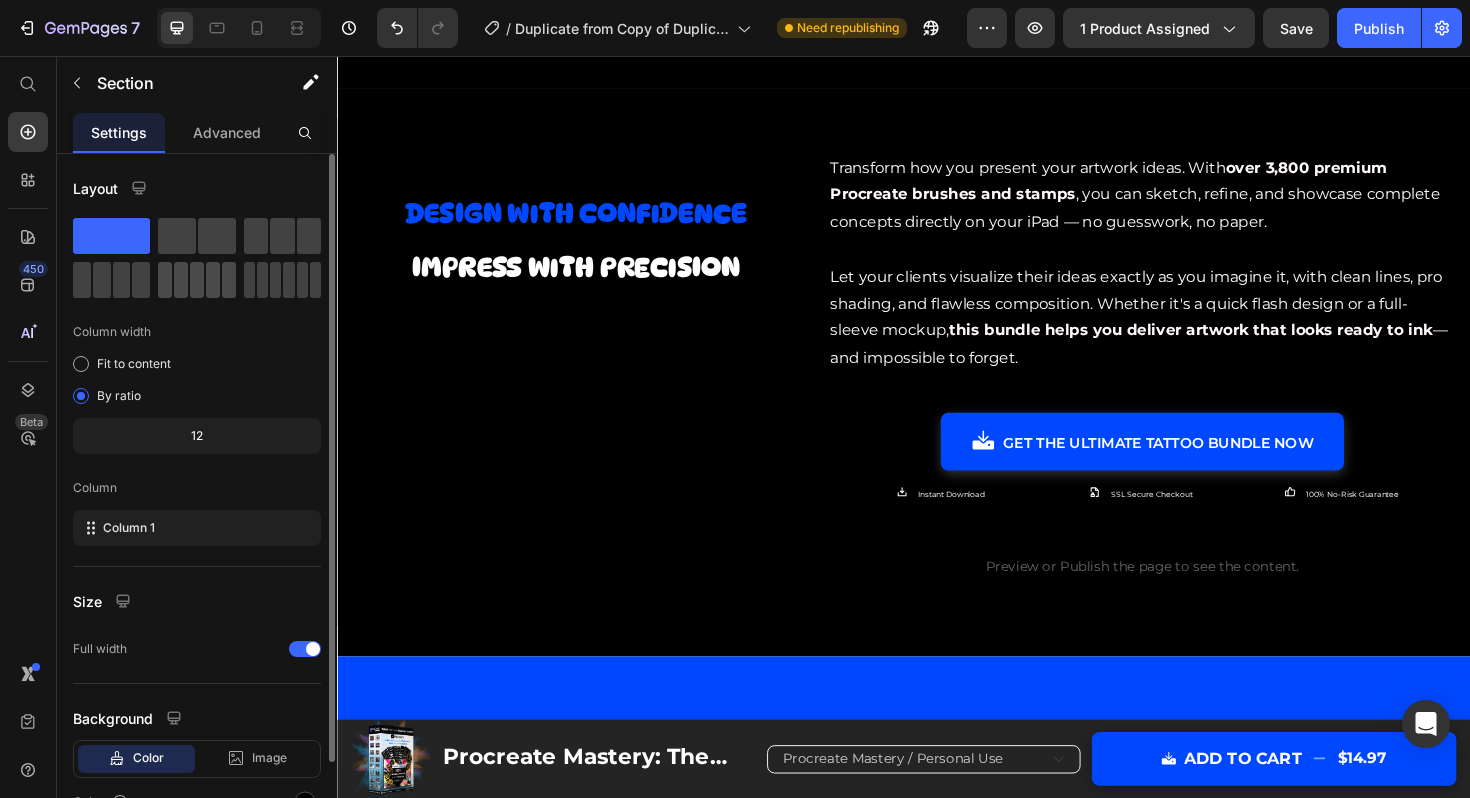 scroll, scrollTop: 107, scrollLeft: 0, axis: vertical 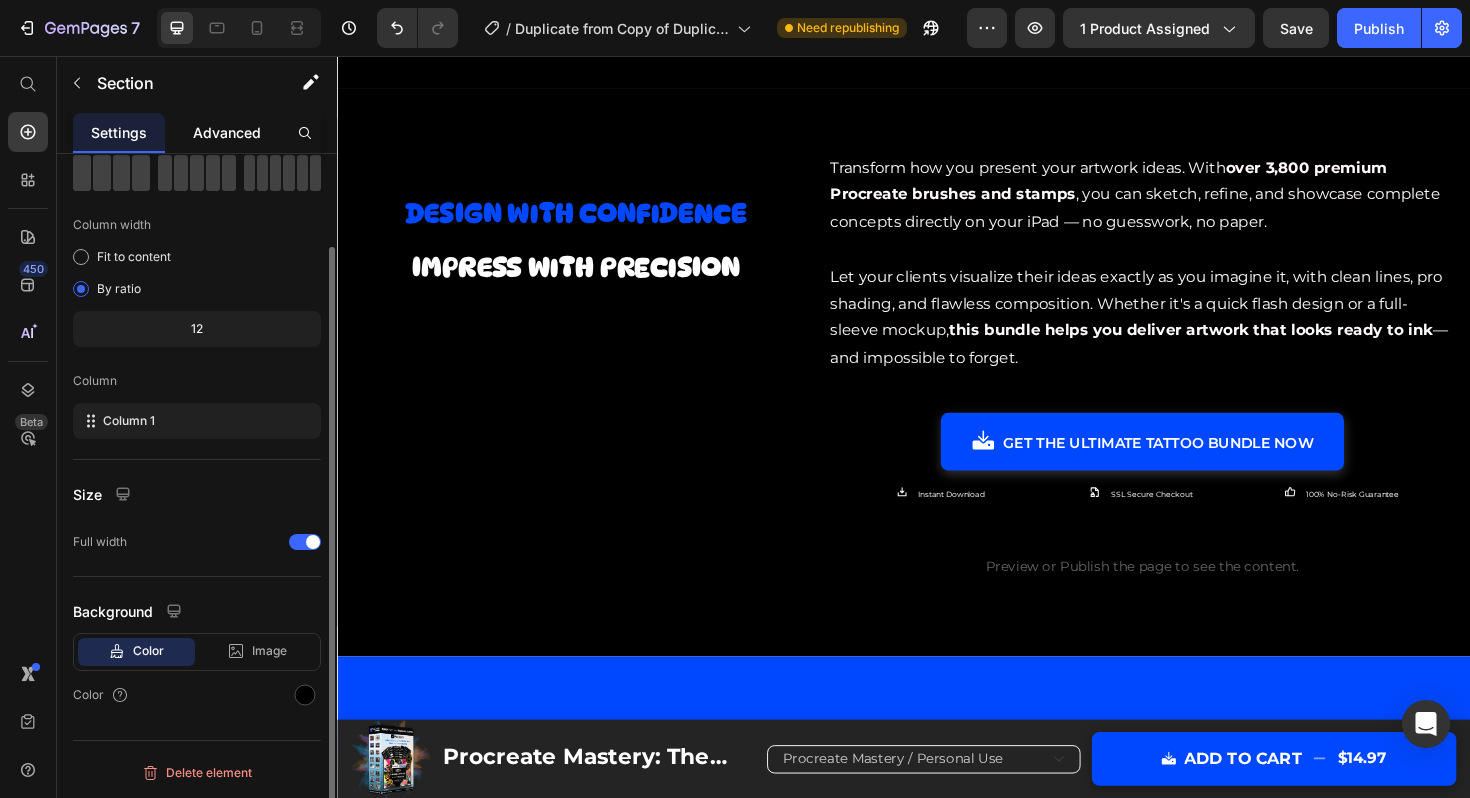 click on "Advanced" at bounding box center (227, 132) 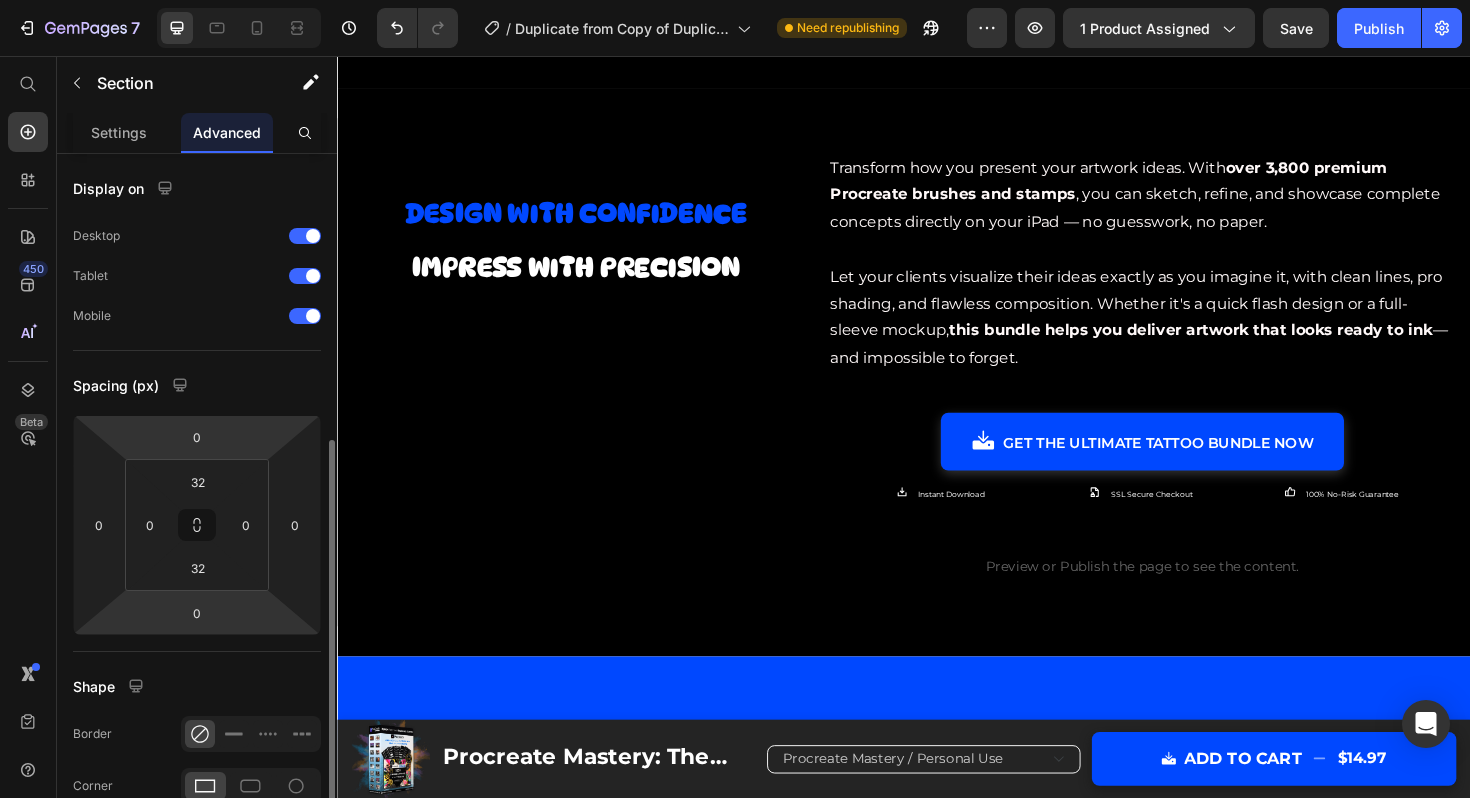 scroll, scrollTop: 564, scrollLeft: 0, axis: vertical 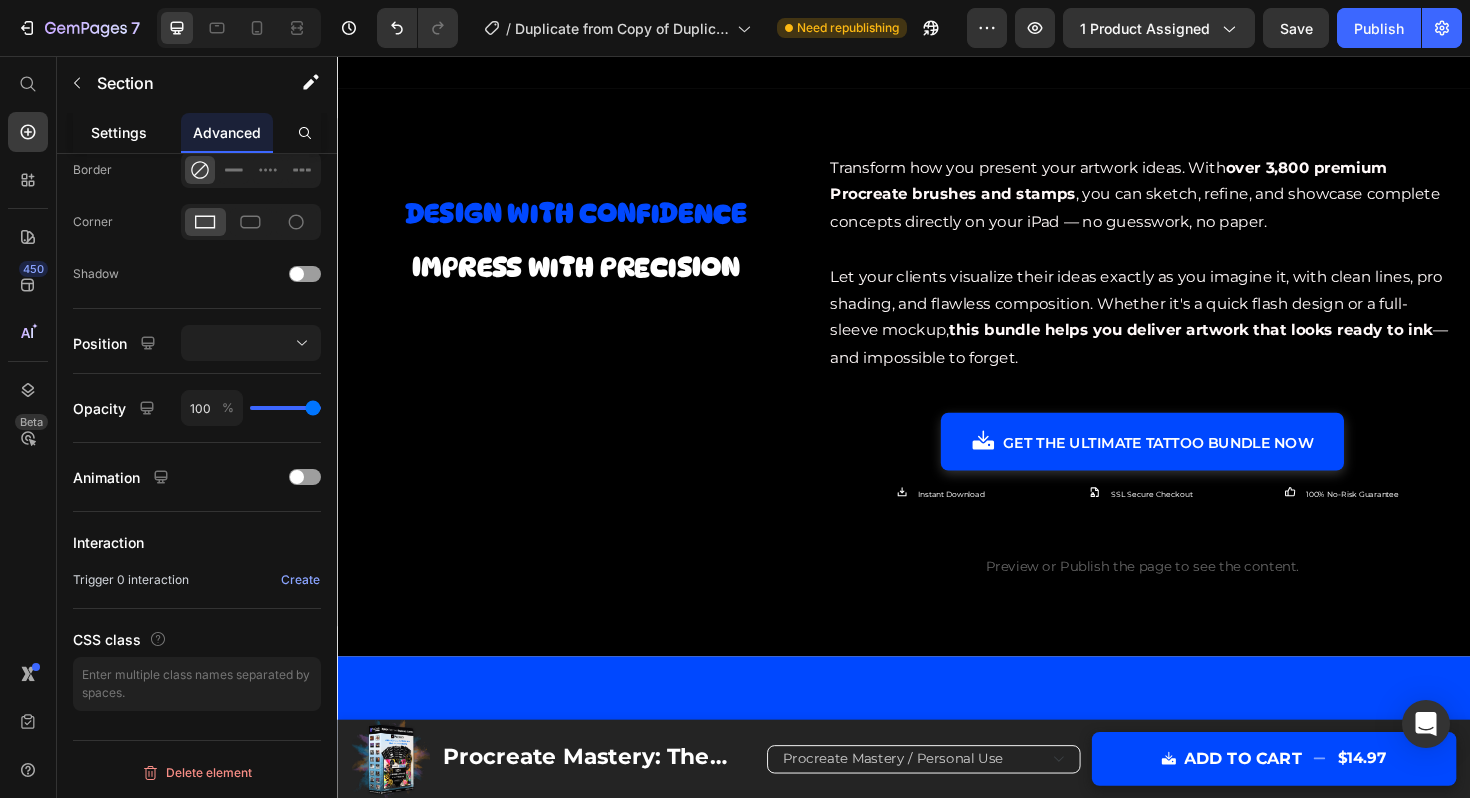 click on "Settings" at bounding box center [119, 132] 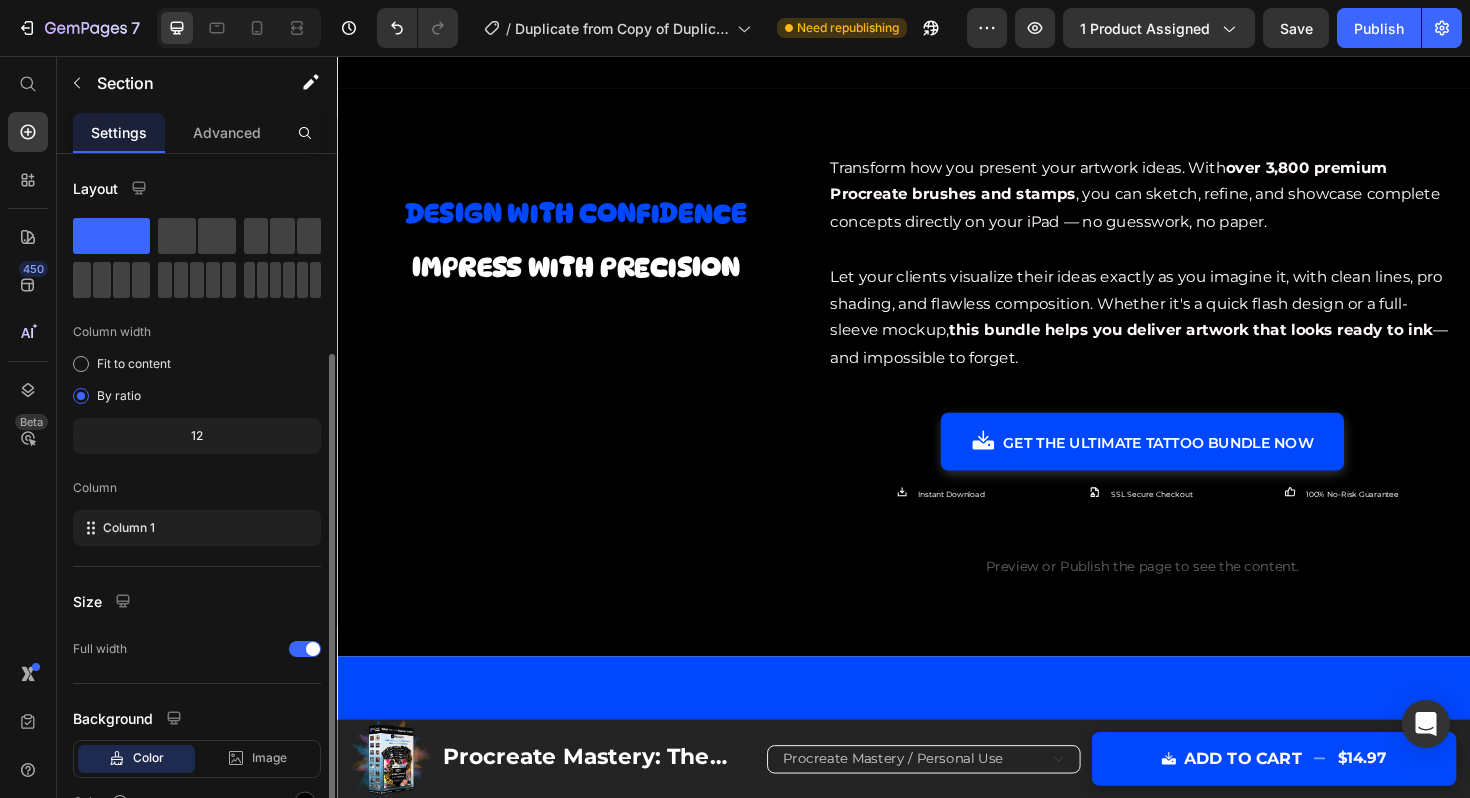 scroll, scrollTop: 107, scrollLeft: 0, axis: vertical 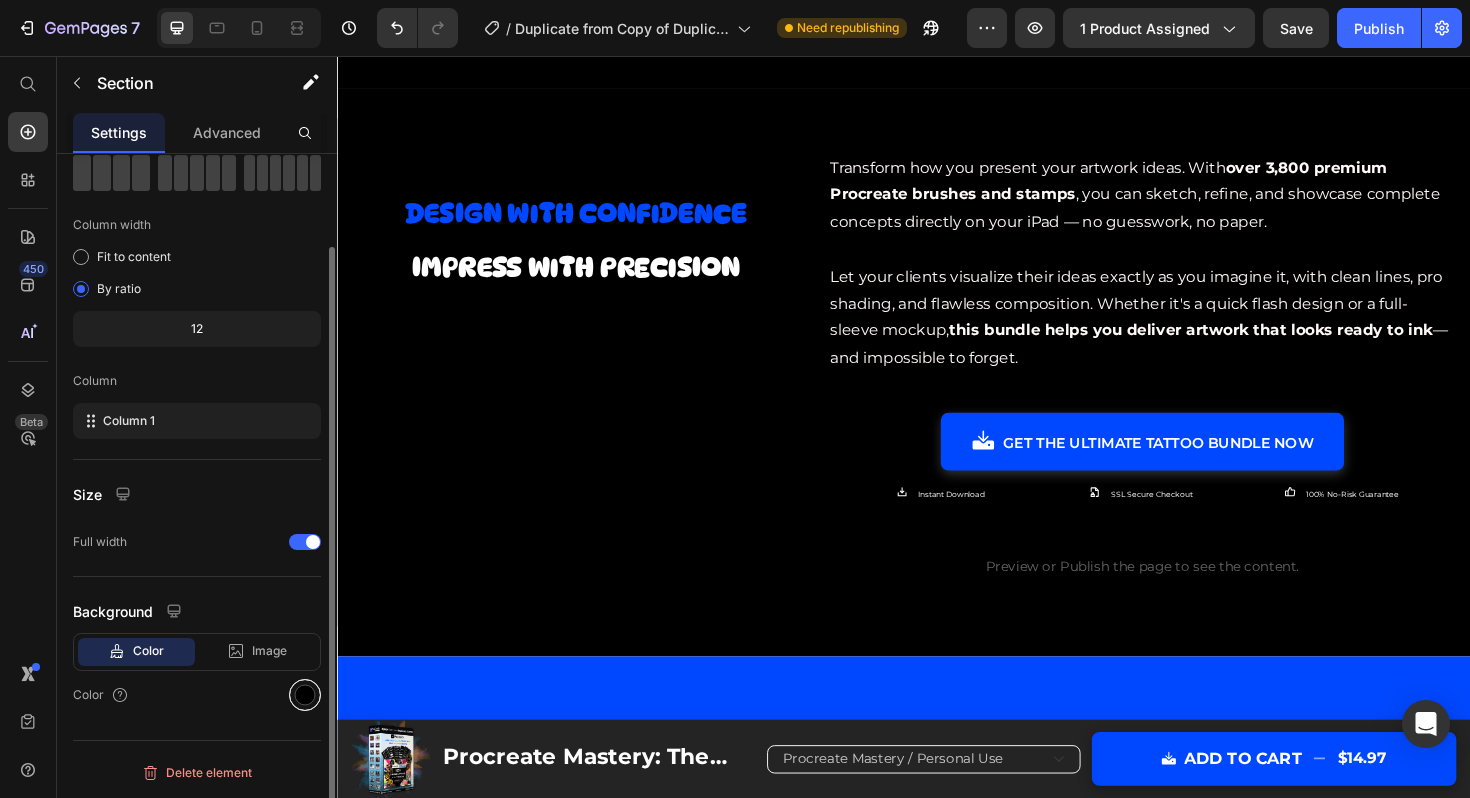 click at bounding box center (305, 695) 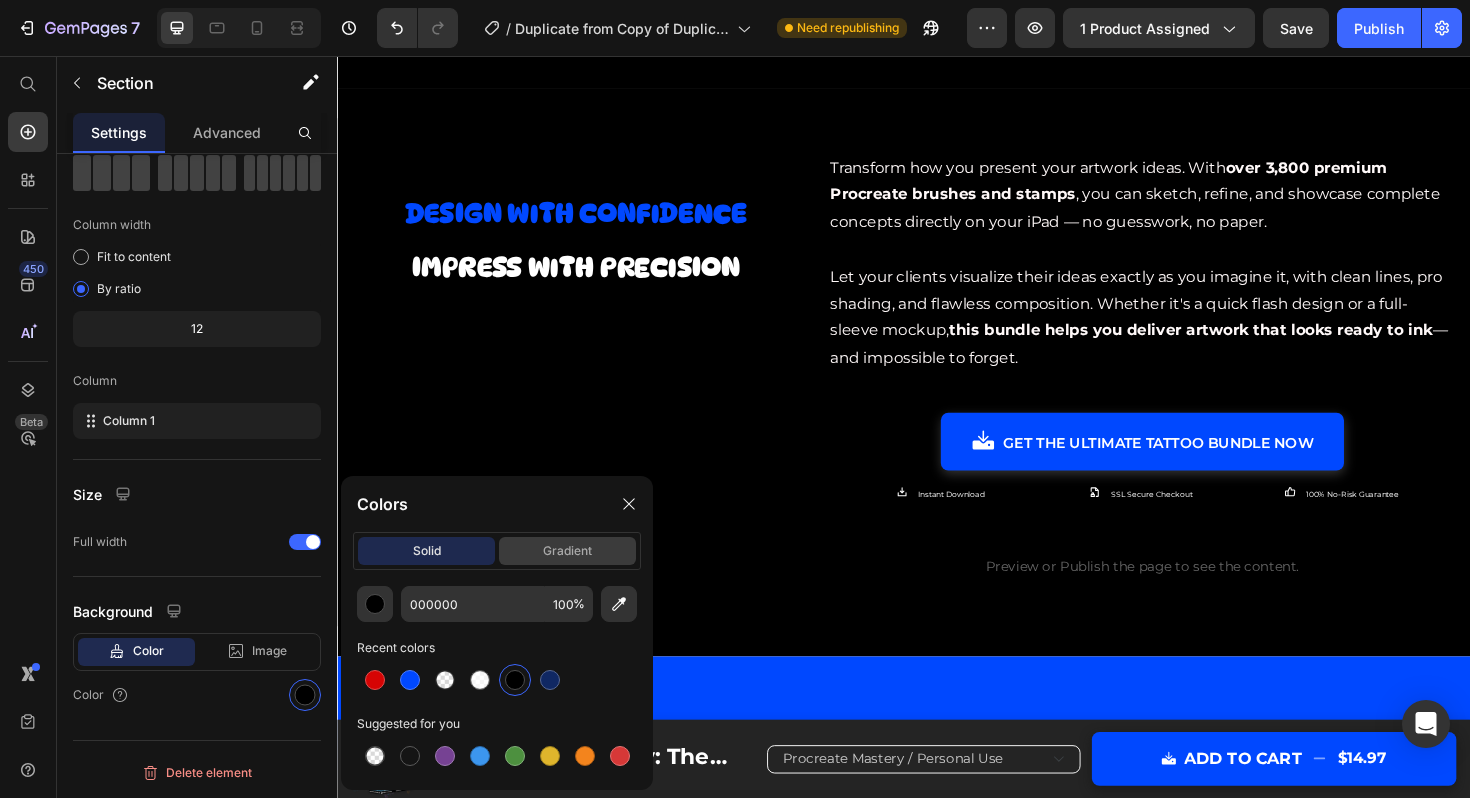 click on "gradient" 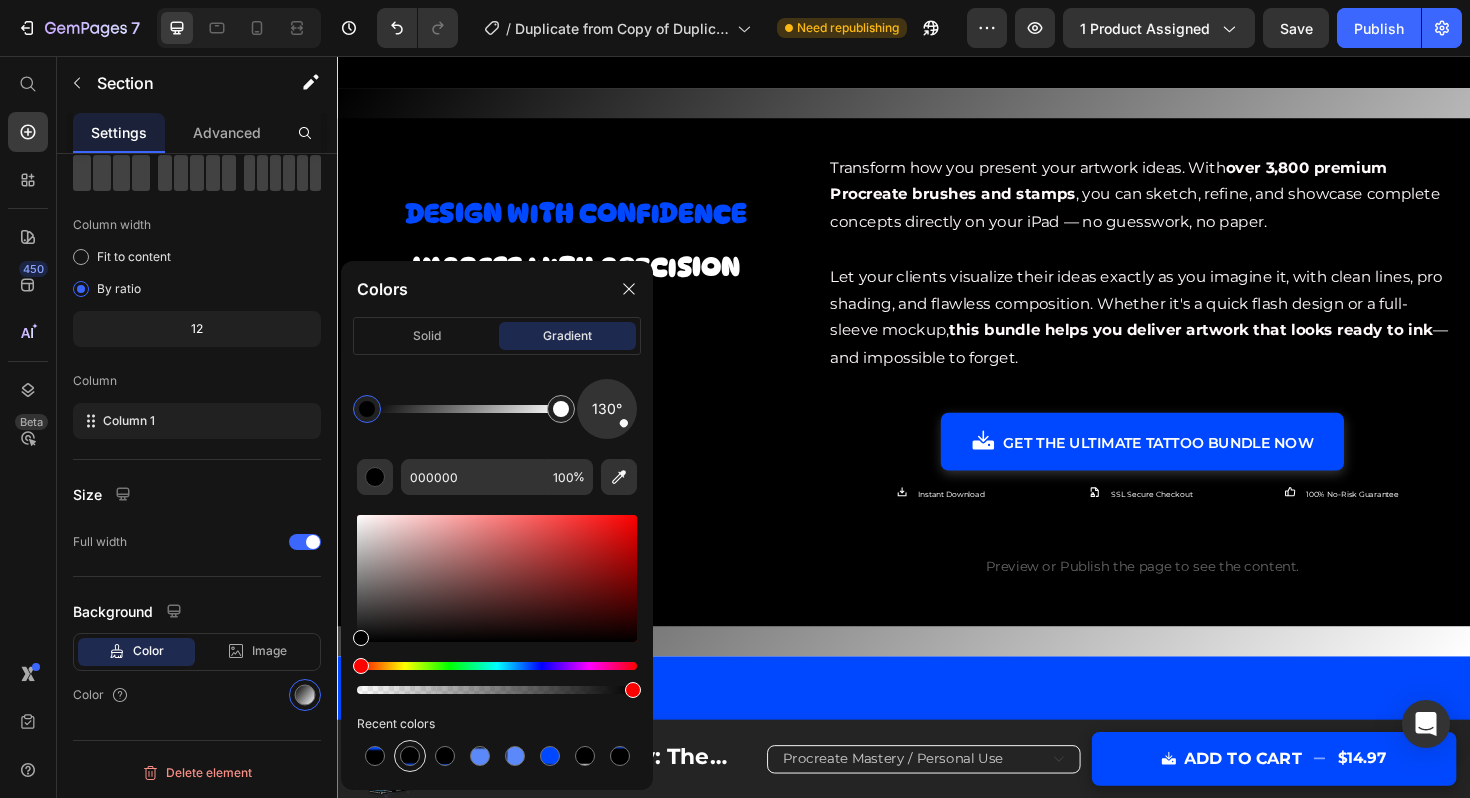 click at bounding box center (410, 756) 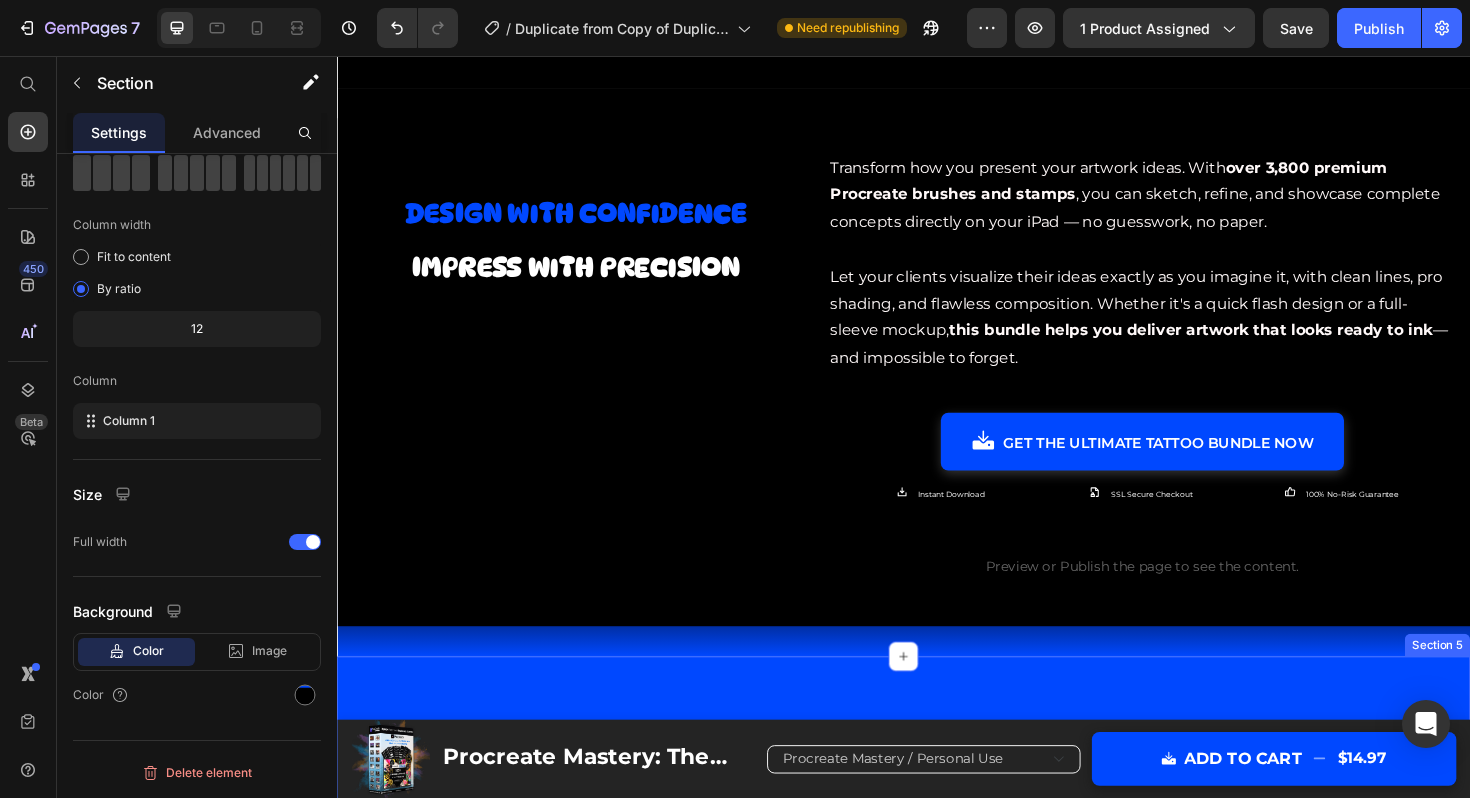 click on "James R., [OCCUPATION]" at bounding box center [937, 1127] 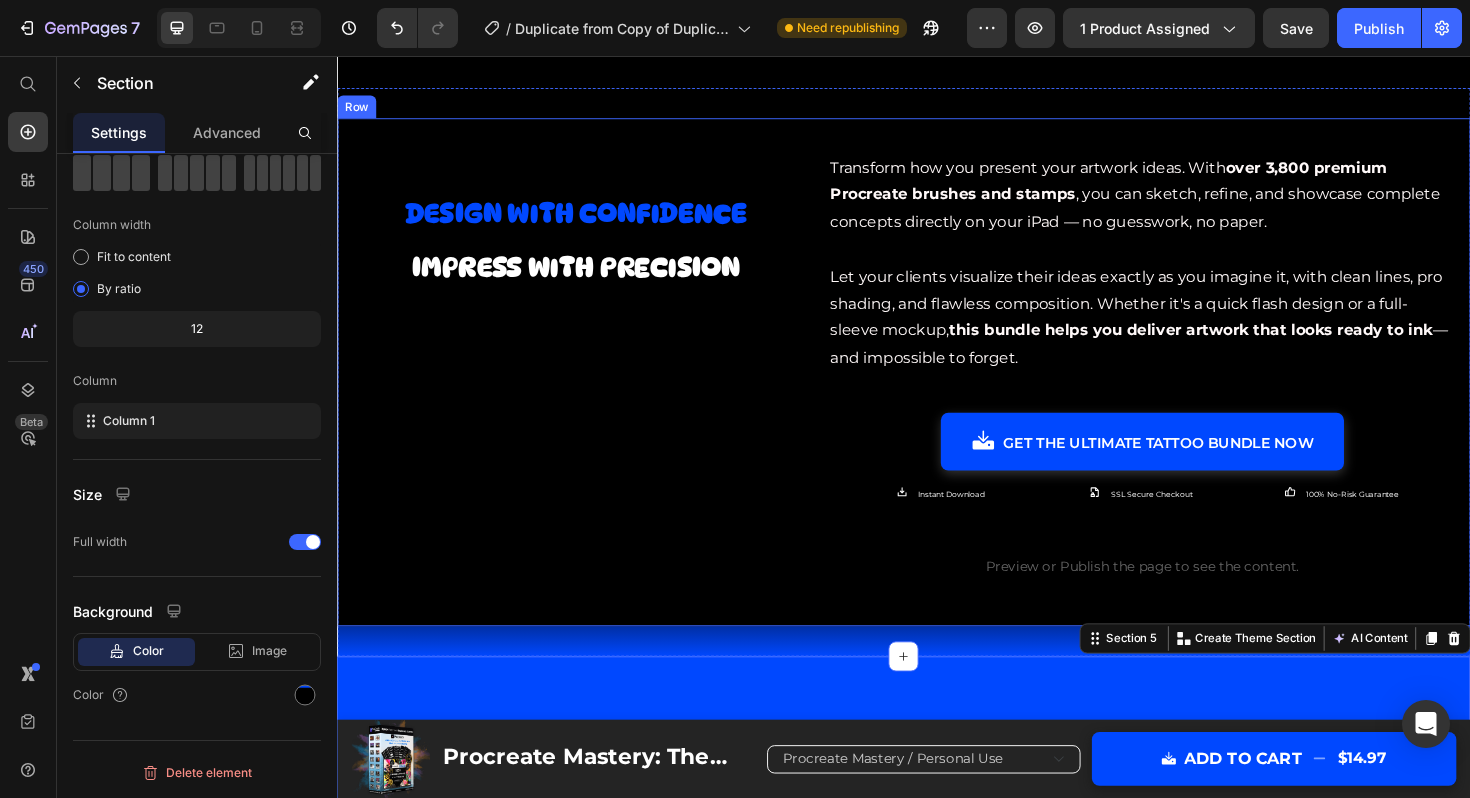 click on "Design with Confidence Impress with Precision Heading Video Transform how you present your artwork ideas. With  over 3,800 premium Procreate brushes and stamps , you can sketch, refine, and showcase complete concepts directly on your iPad — no guesswork, no paper.   Let your clients visualize their ideas exactly as you imagine it, with clean lines, pro shading, and flawless composition. Whether it's a quick flash design or a full-sleeve mockup,  this bundle helps you deliver artwork that looks ready to ink  — and impossible to forget. Text Block
GET THE ultimate TATTOO bundle NOW Button
Instant Download Item List
SSL Secure Checkout Item List
100% No-Risk Guarantee Item List Row
Custom Code
Preview or Publish the page to see the content. Custom Code Row" at bounding box center [937, 391] 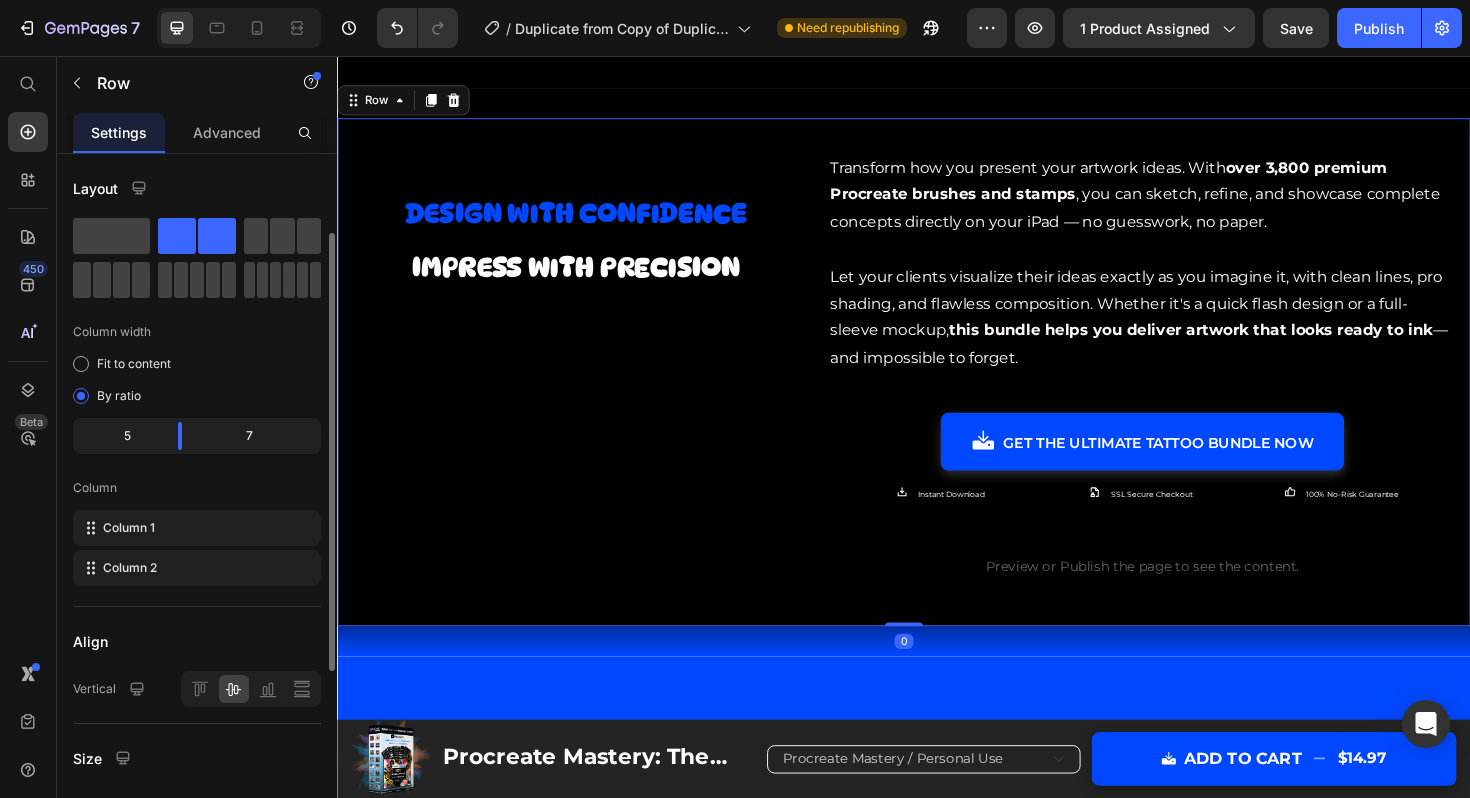 scroll, scrollTop: 420, scrollLeft: 0, axis: vertical 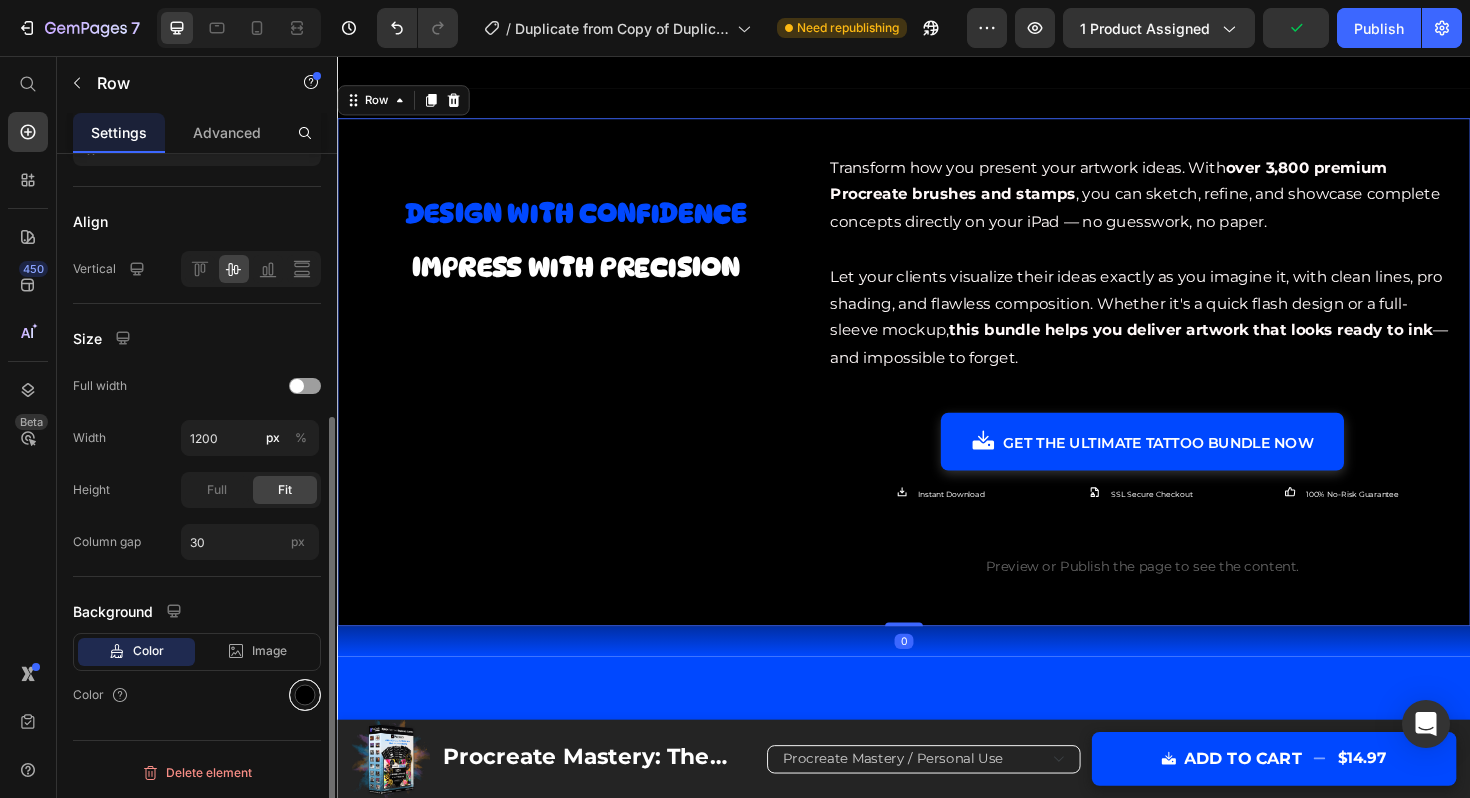 click at bounding box center (305, 695) 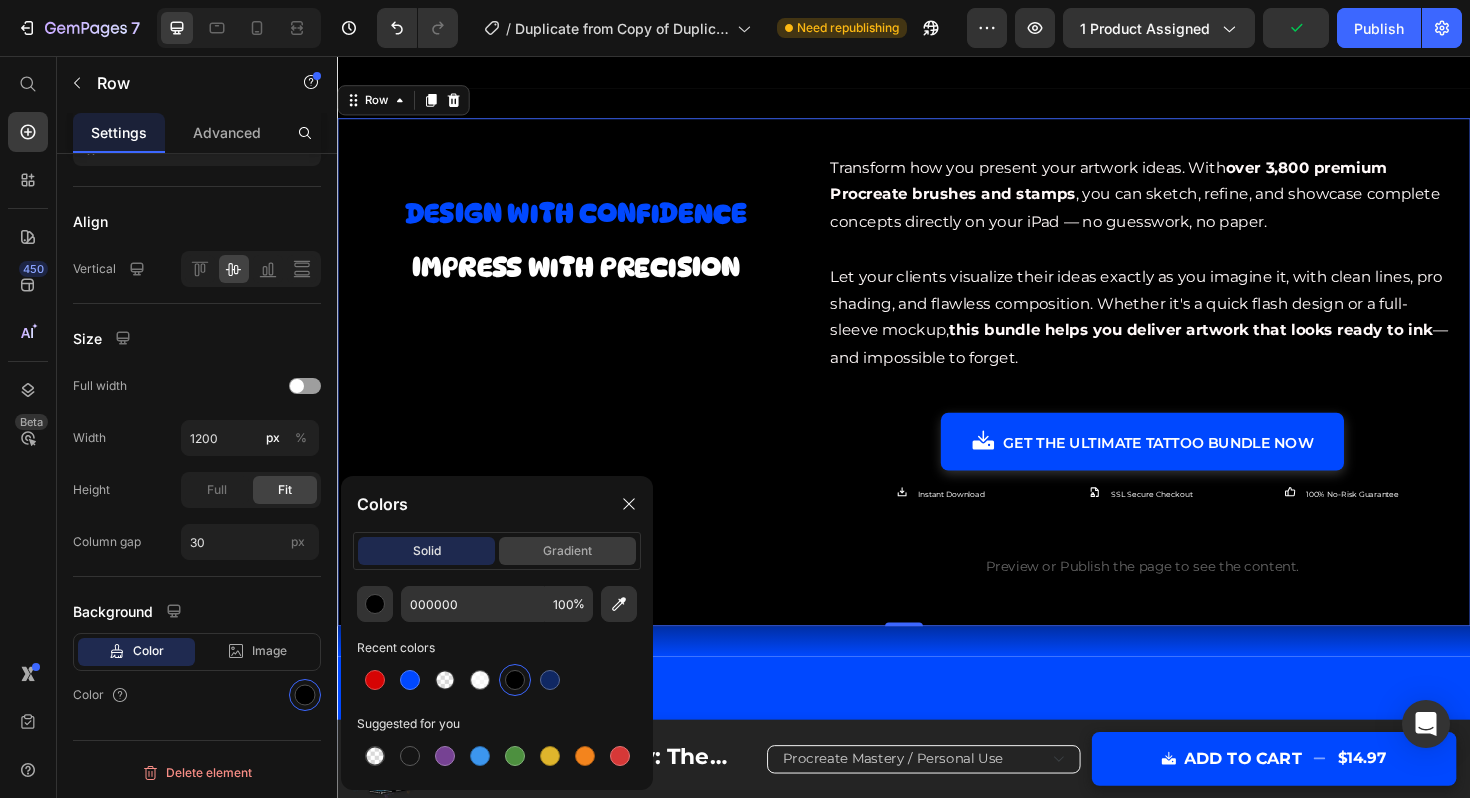 click on "gradient" 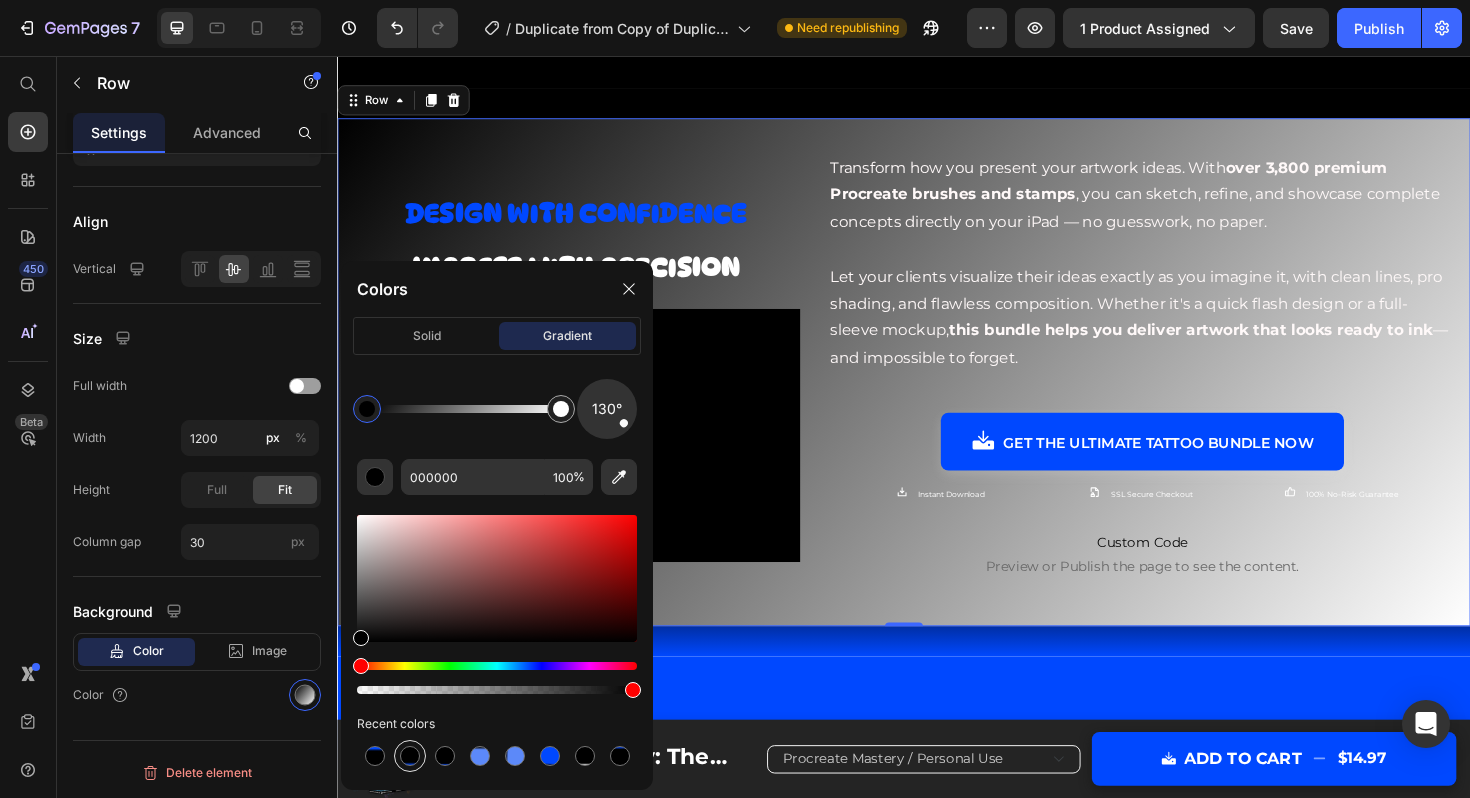 click at bounding box center [410, 756] 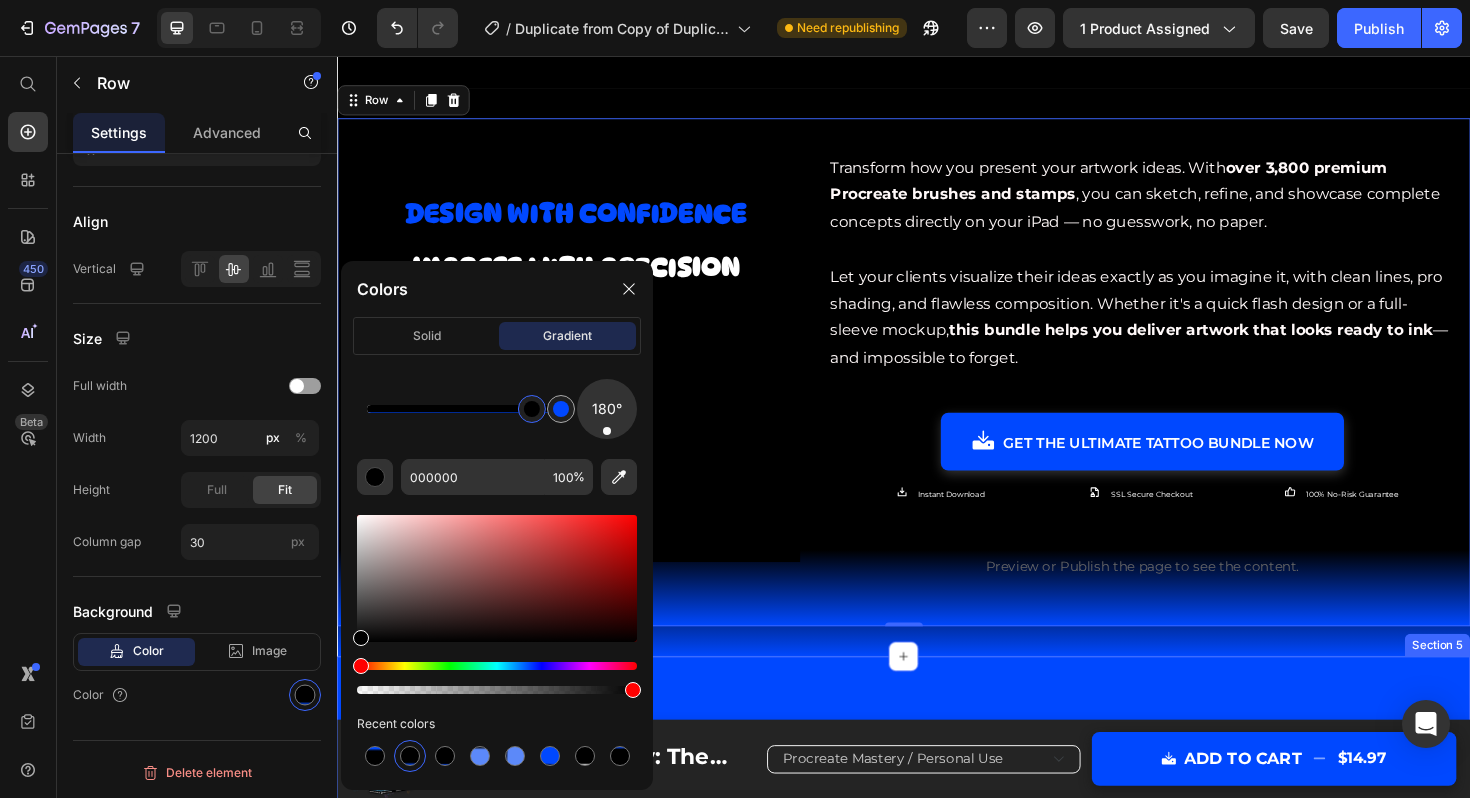 click on "James R., [OCCUPATION]" at bounding box center [937, 1127] 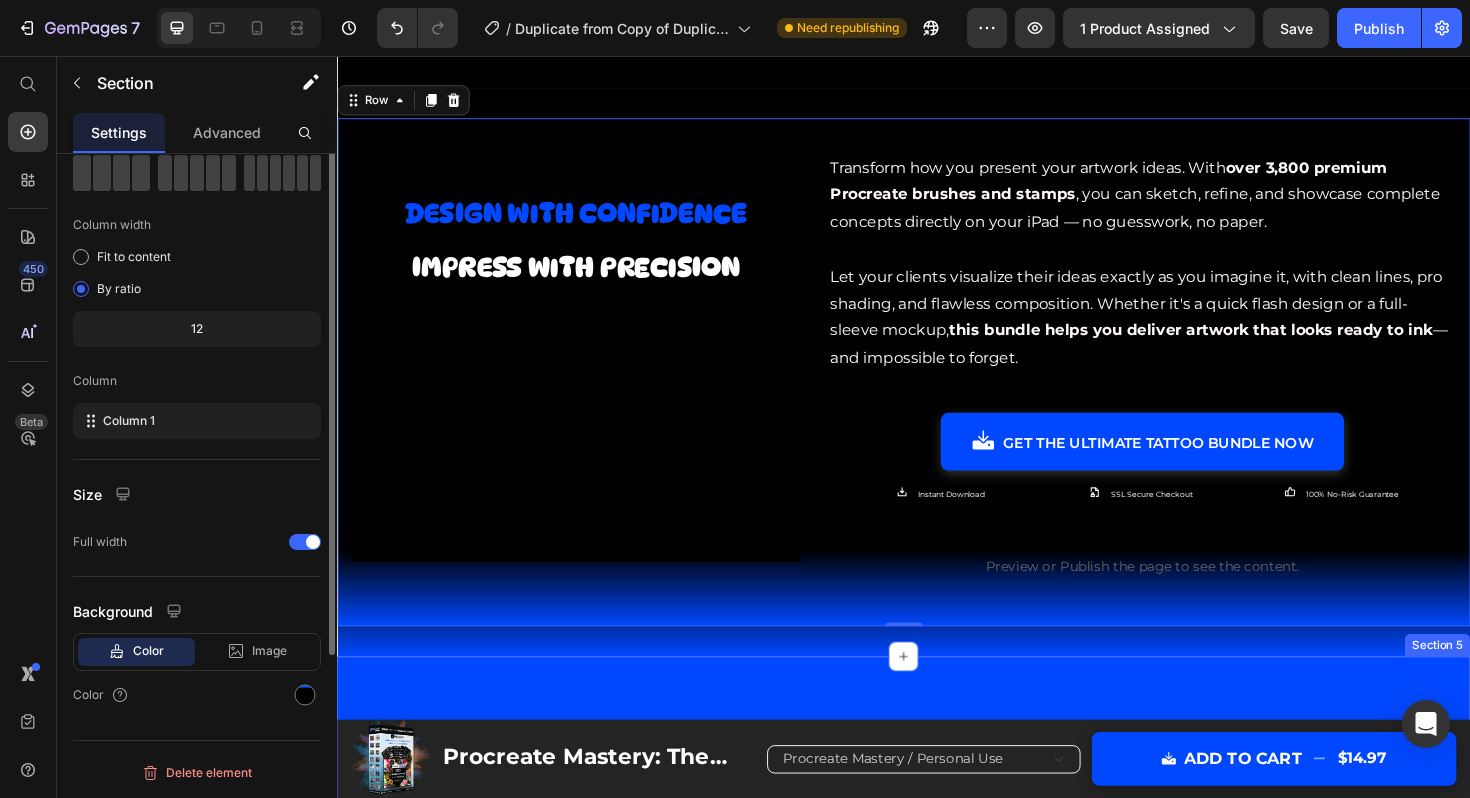 scroll, scrollTop: 0, scrollLeft: 0, axis: both 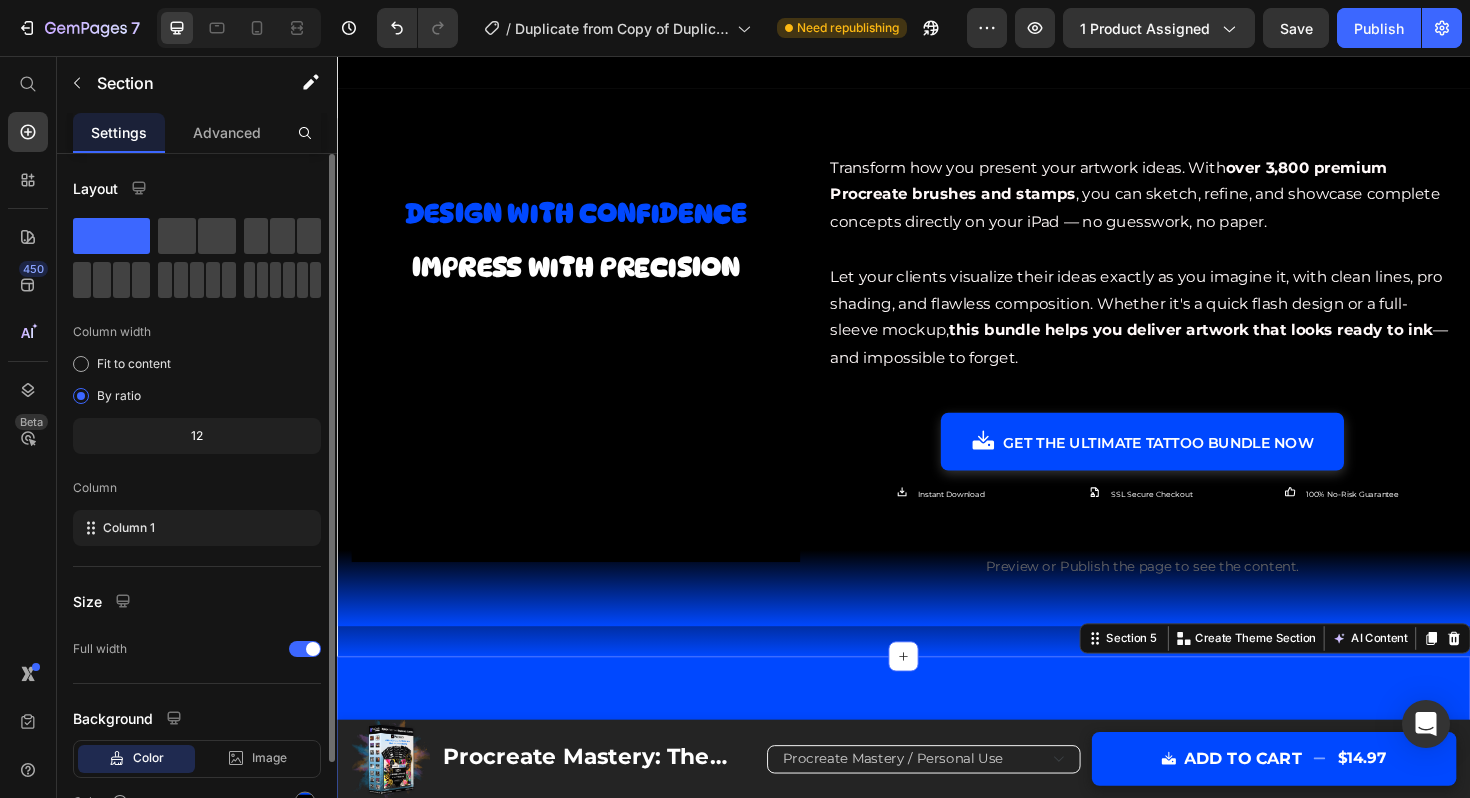 click on "James R., [OCCUPATION]" at bounding box center (937, 1127) 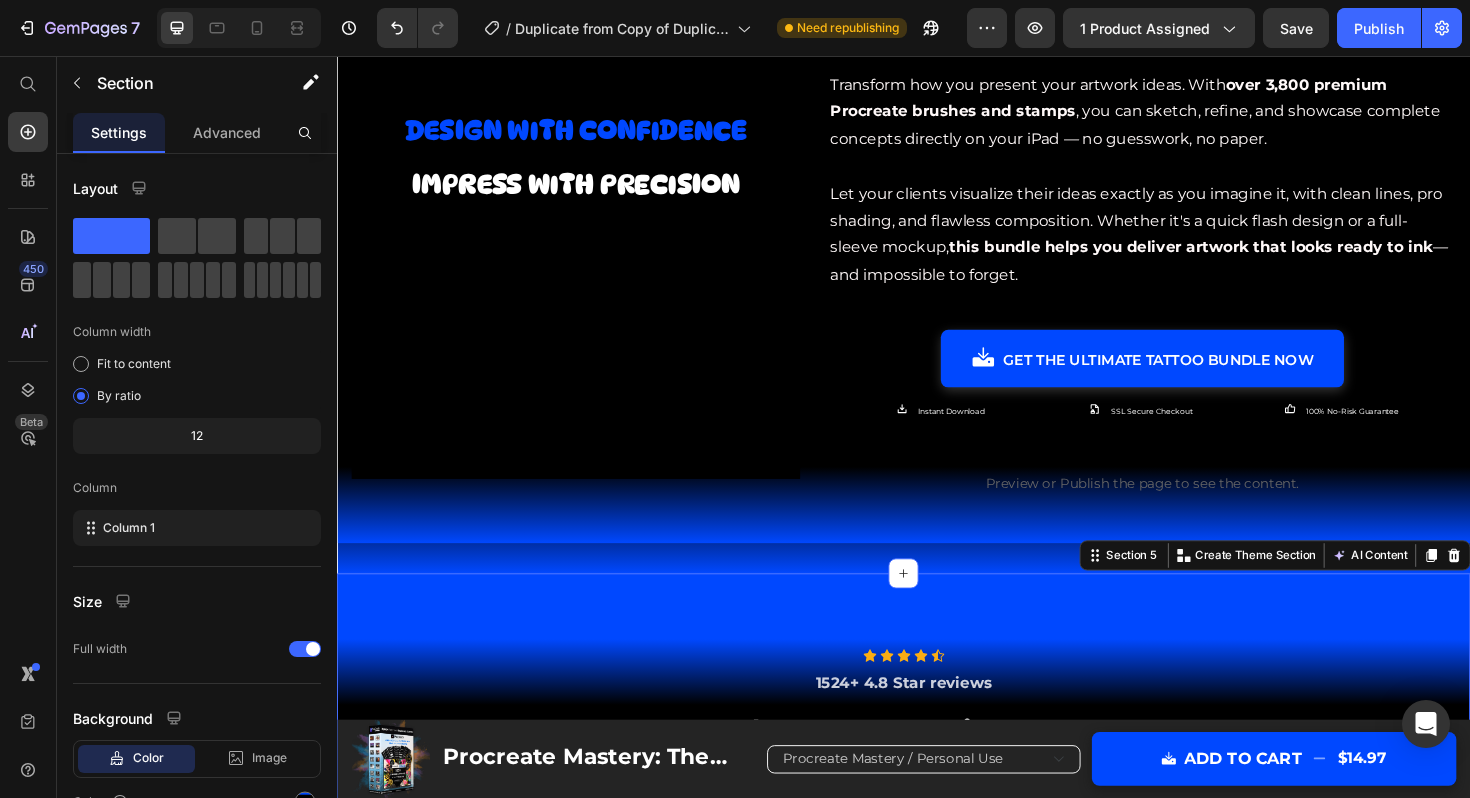 scroll, scrollTop: 3498, scrollLeft: 0, axis: vertical 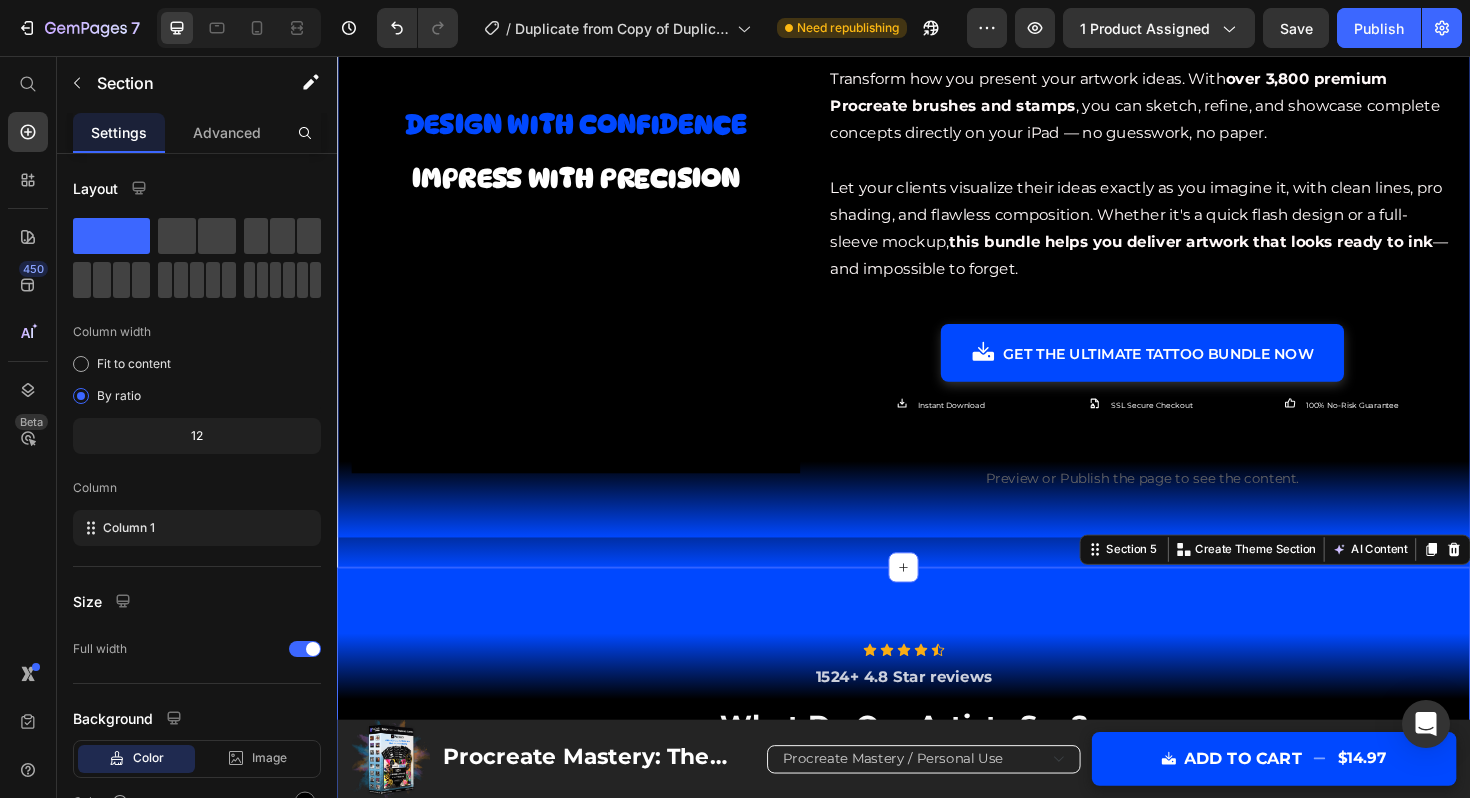 click on "Design with Confidence Impress with Precision Heading Video Transform how you present your artwork ideas. With  over 3,800 premium Procreate brushes and stamps , you can sketch, refine, and showcase complete concepts directly on your iPad — no guesswork, no paper.   Let your clients visualize their ideas exactly as you imagine it, with clean lines, pro shading, and flawless composition. Whether it's a quick flash design or a full-sleeve mockup,  this bundle helps you deliver artwork that looks ready to ink  — and impossible to forget. Text Block
GET THE ultimate TATTOO bundle NOW Button
Instant Download Item List
SSL Secure Checkout Item List
100% No-Risk Guarantee Item List Row
Custom Code
Preview or Publish the page to see the content. Custom Code Row Section 4" at bounding box center [937, 297] 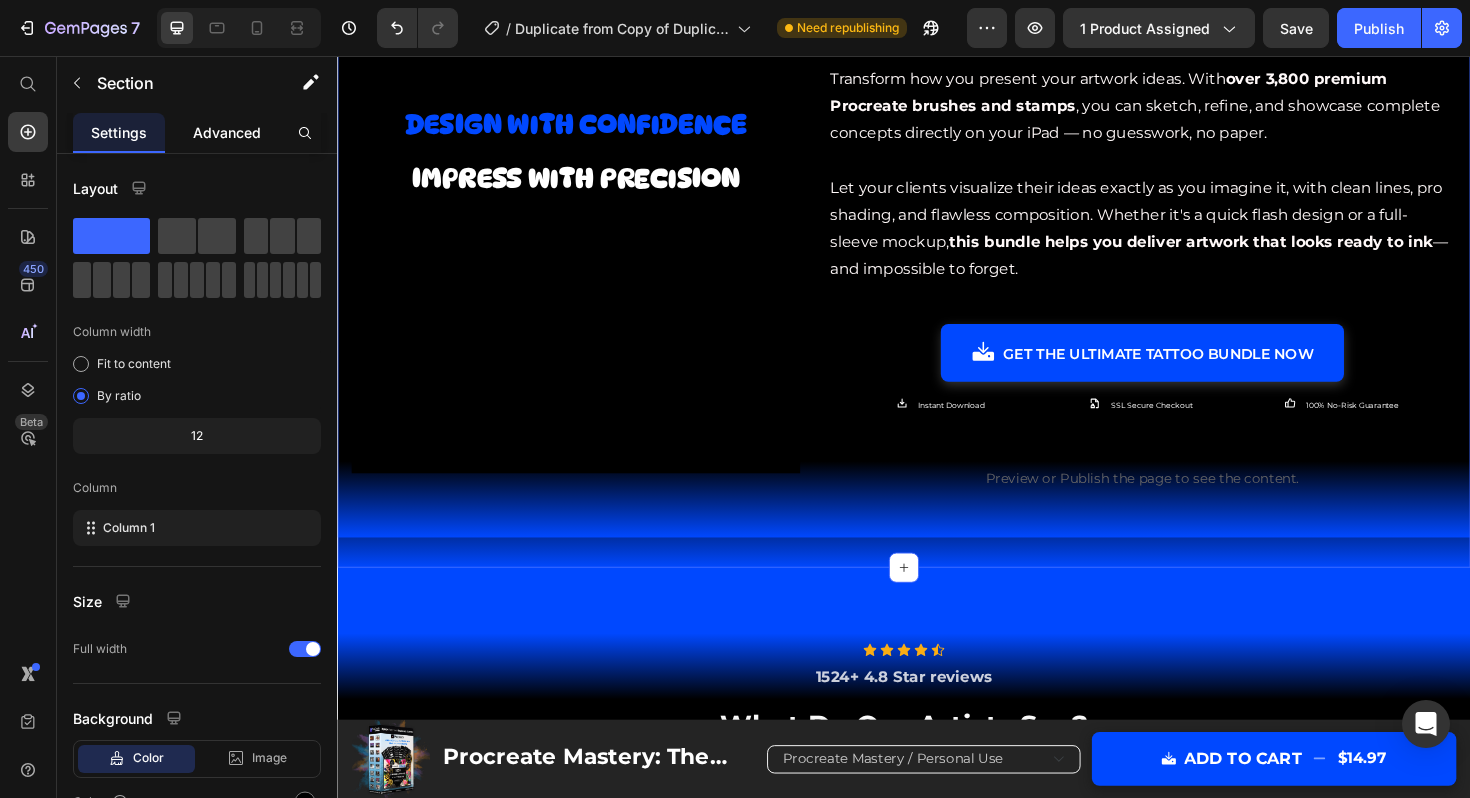 click on "Advanced" at bounding box center [227, 132] 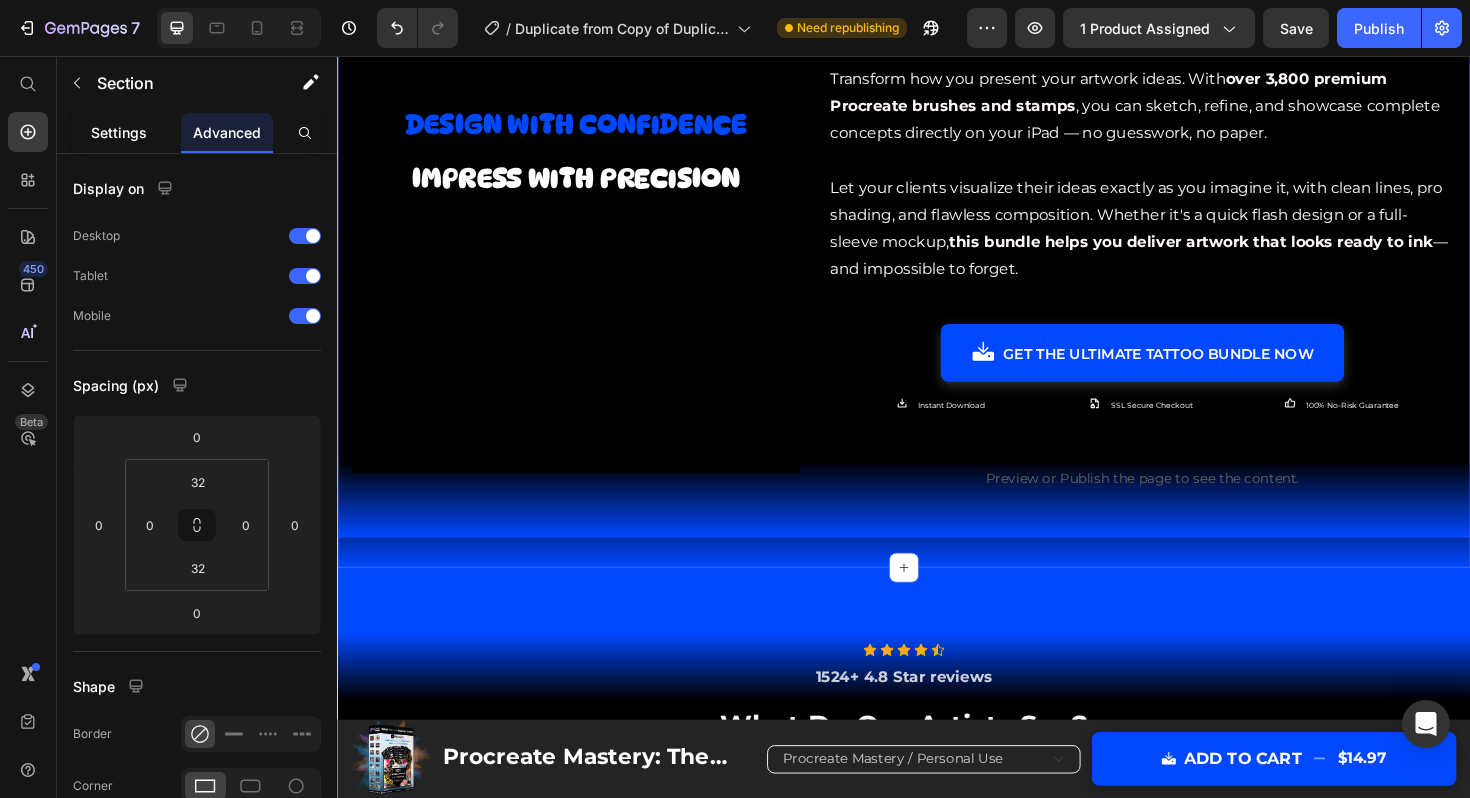 click on "Settings" at bounding box center (119, 132) 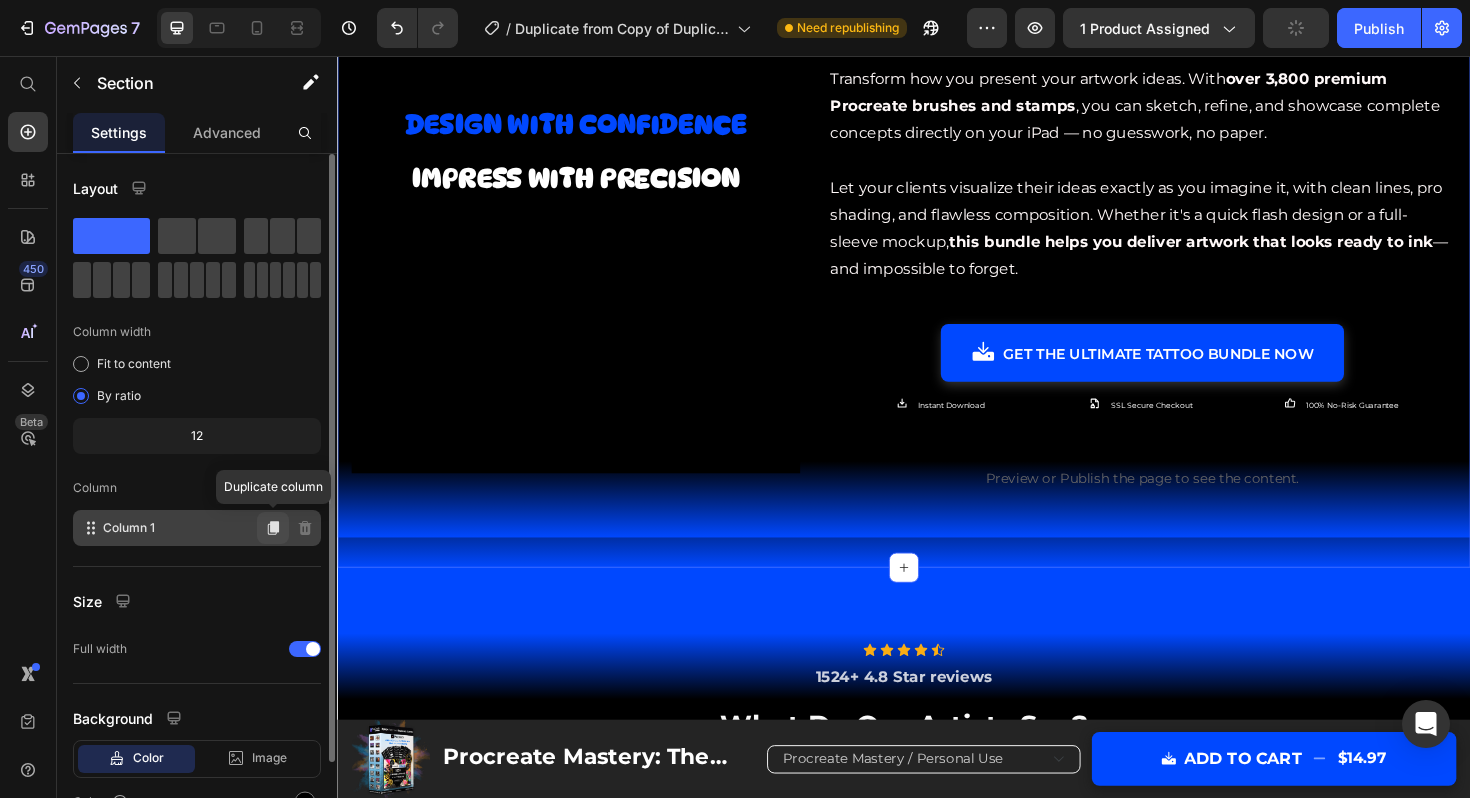 scroll, scrollTop: 107, scrollLeft: 0, axis: vertical 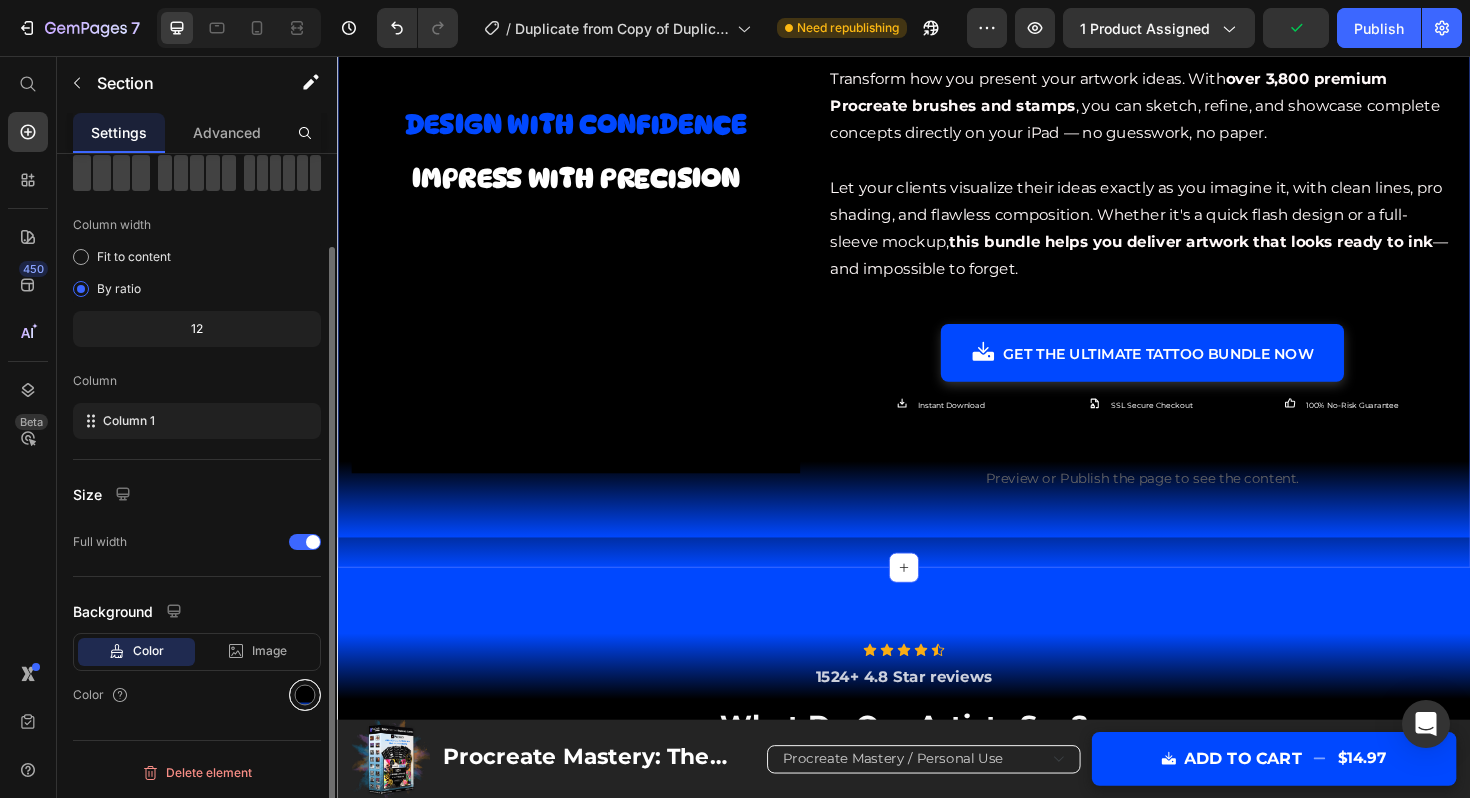 click at bounding box center [305, 695] 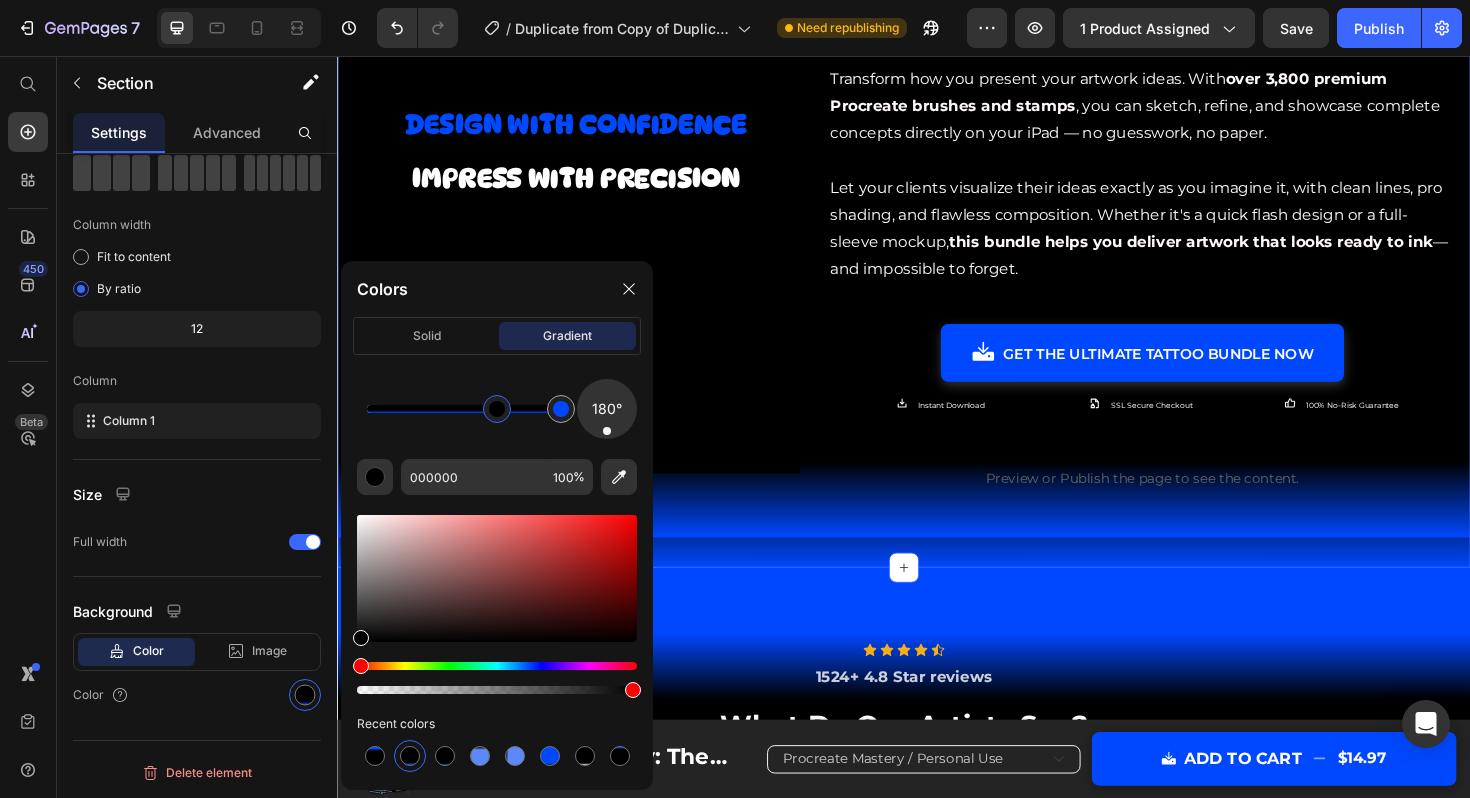 drag, startPoint x: 523, startPoint y: 405, endPoint x: 498, endPoint y: 405, distance: 25 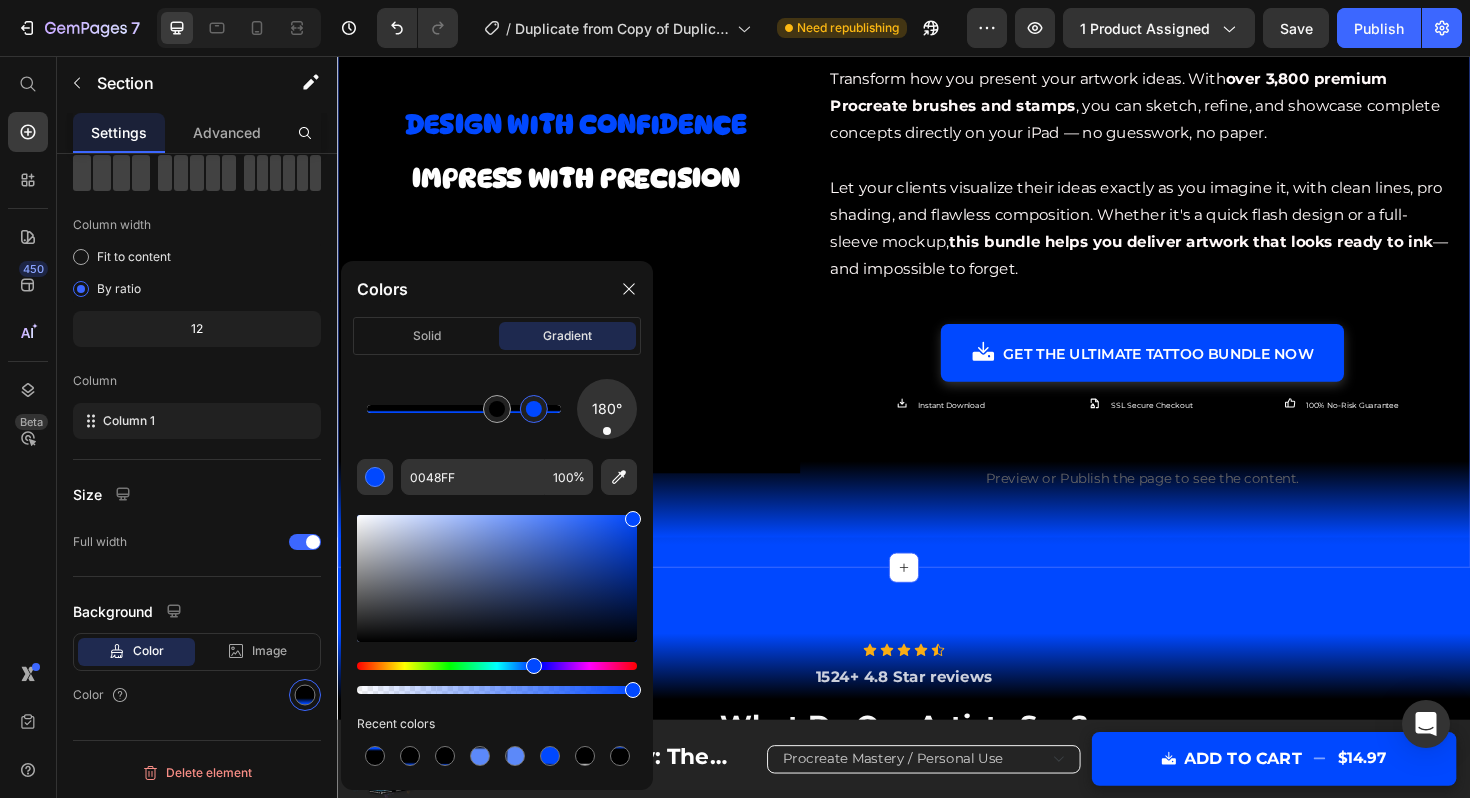 drag, startPoint x: 564, startPoint y: 411, endPoint x: 535, endPoint y: 412, distance: 29.017237 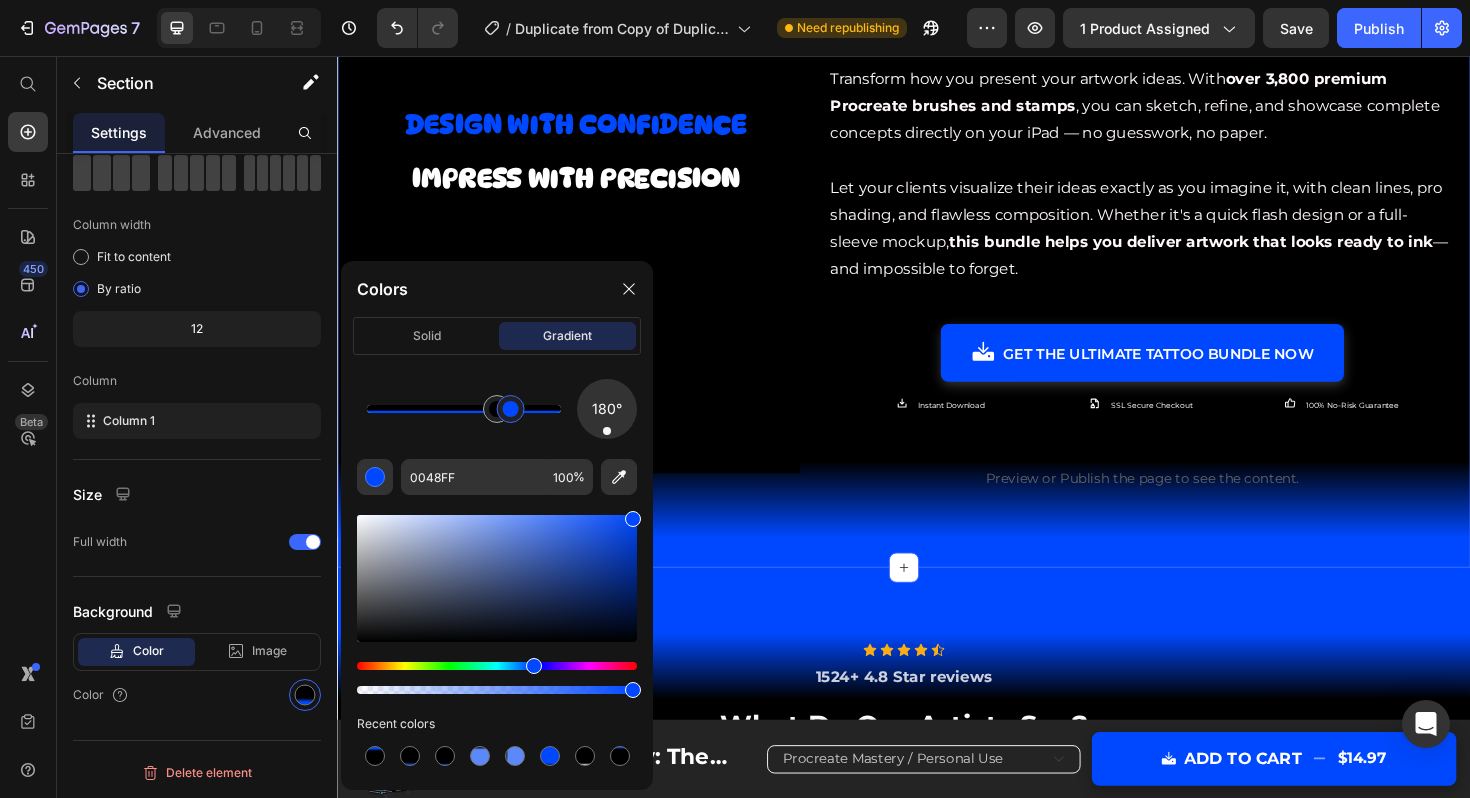 drag, startPoint x: 535, startPoint y: 412, endPoint x: 511, endPoint y: 412, distance: 24 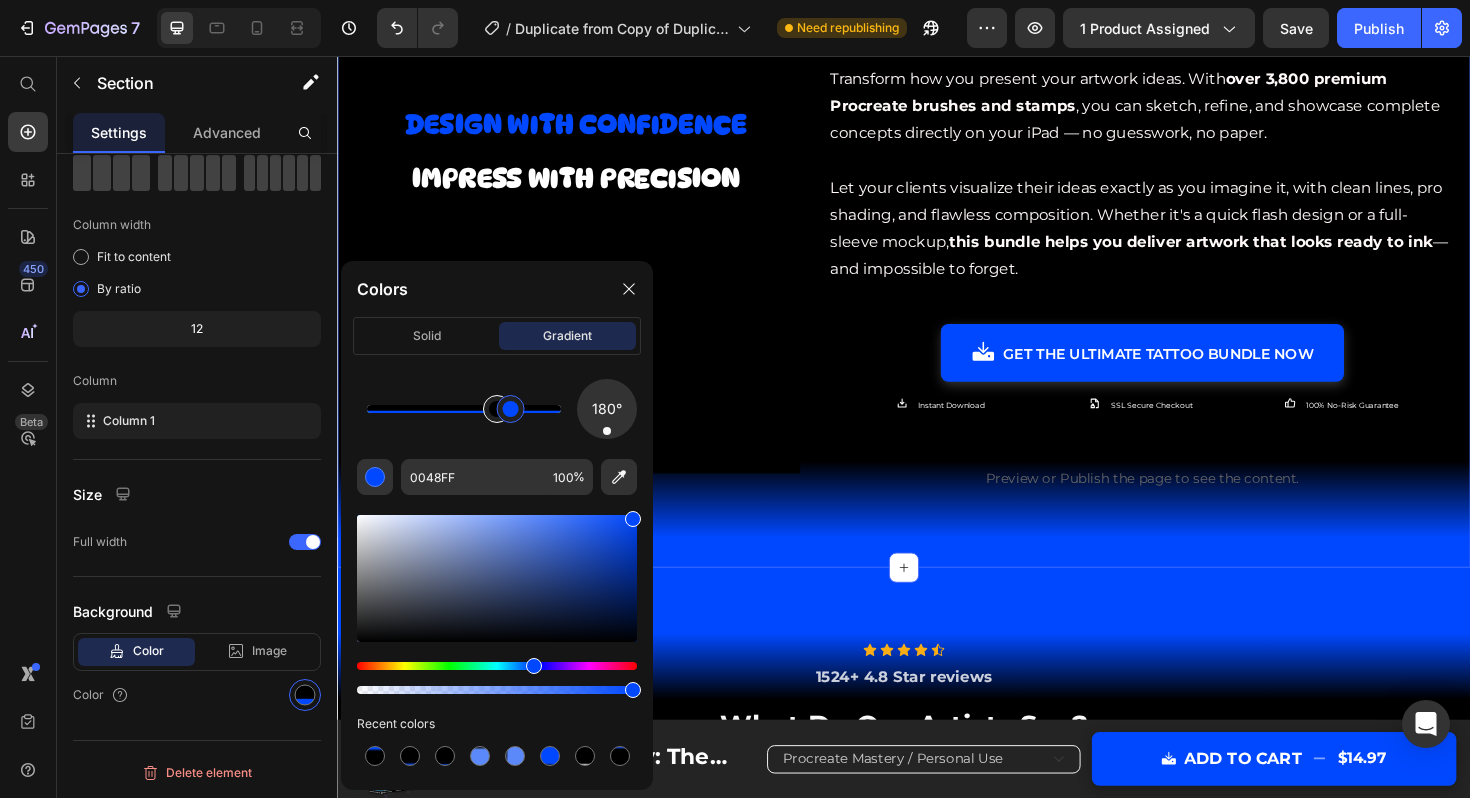 type on "000000" 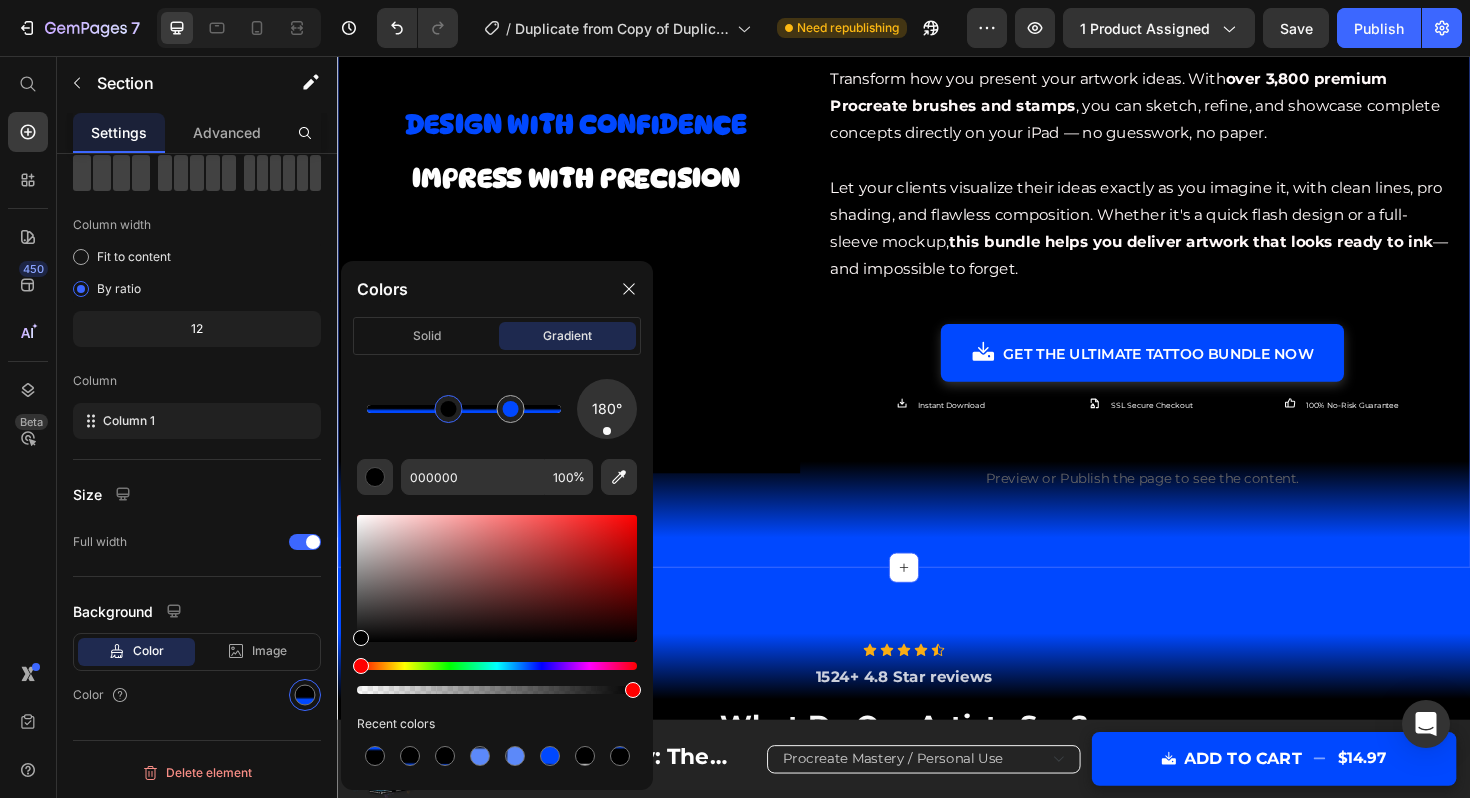 drag, startPoint x: 487, startPoint y: 411, endPoint x: 446, endPoint y: 411, distance: 41 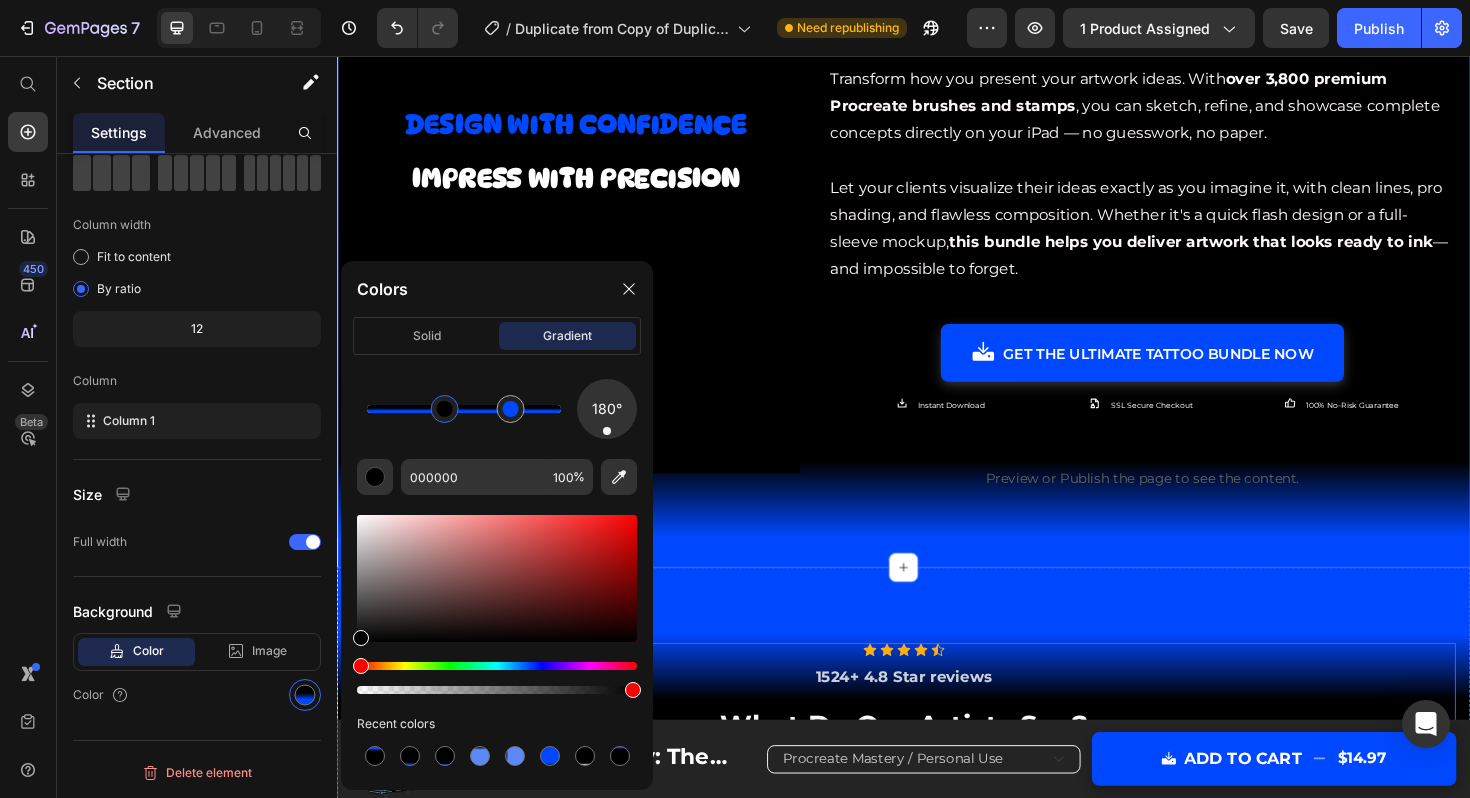 click on "James R., [OCCUPATION]" at bounding box center (937, 1033) 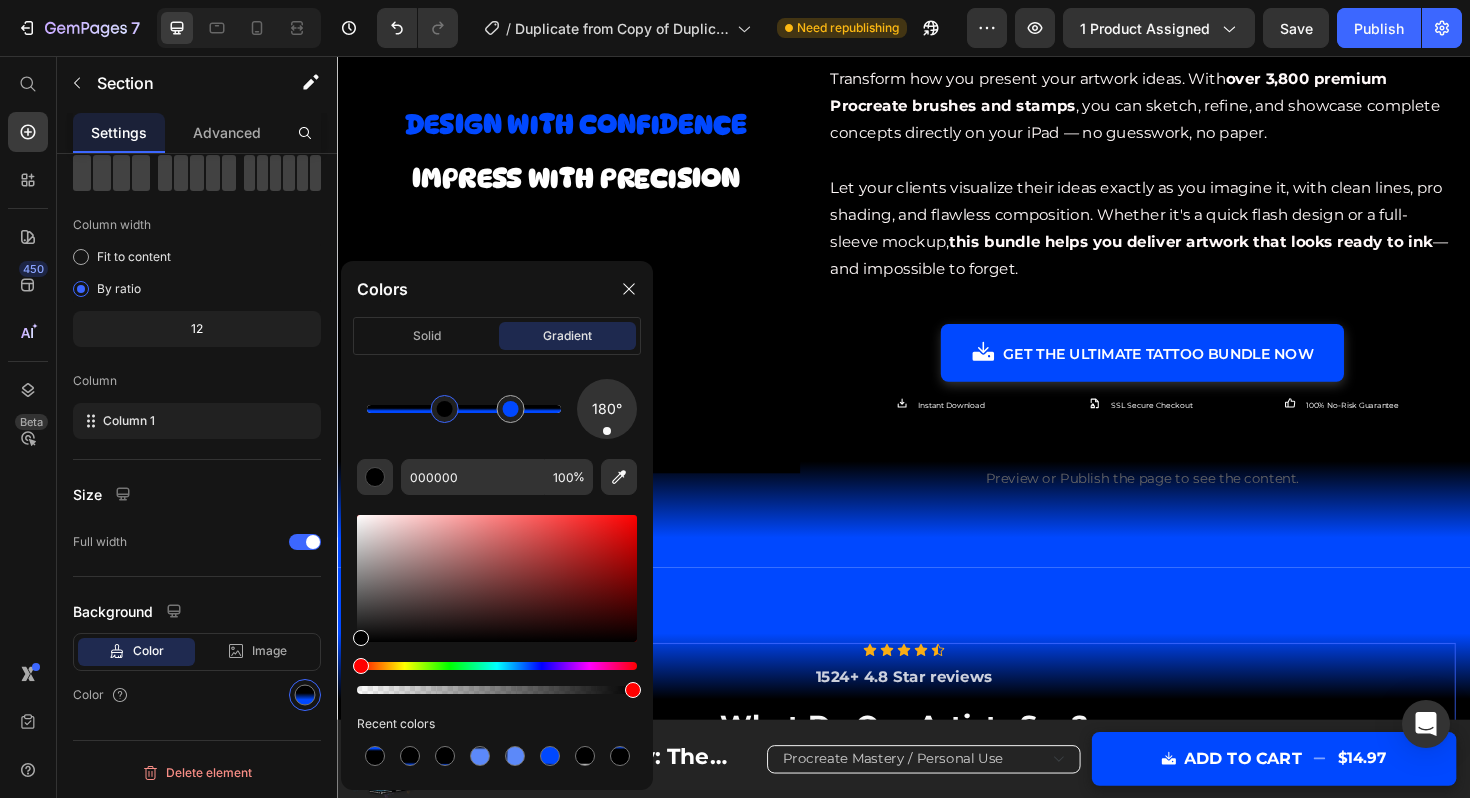 scroll, scrollTop: 0, scrollLeft: 0, axis: both 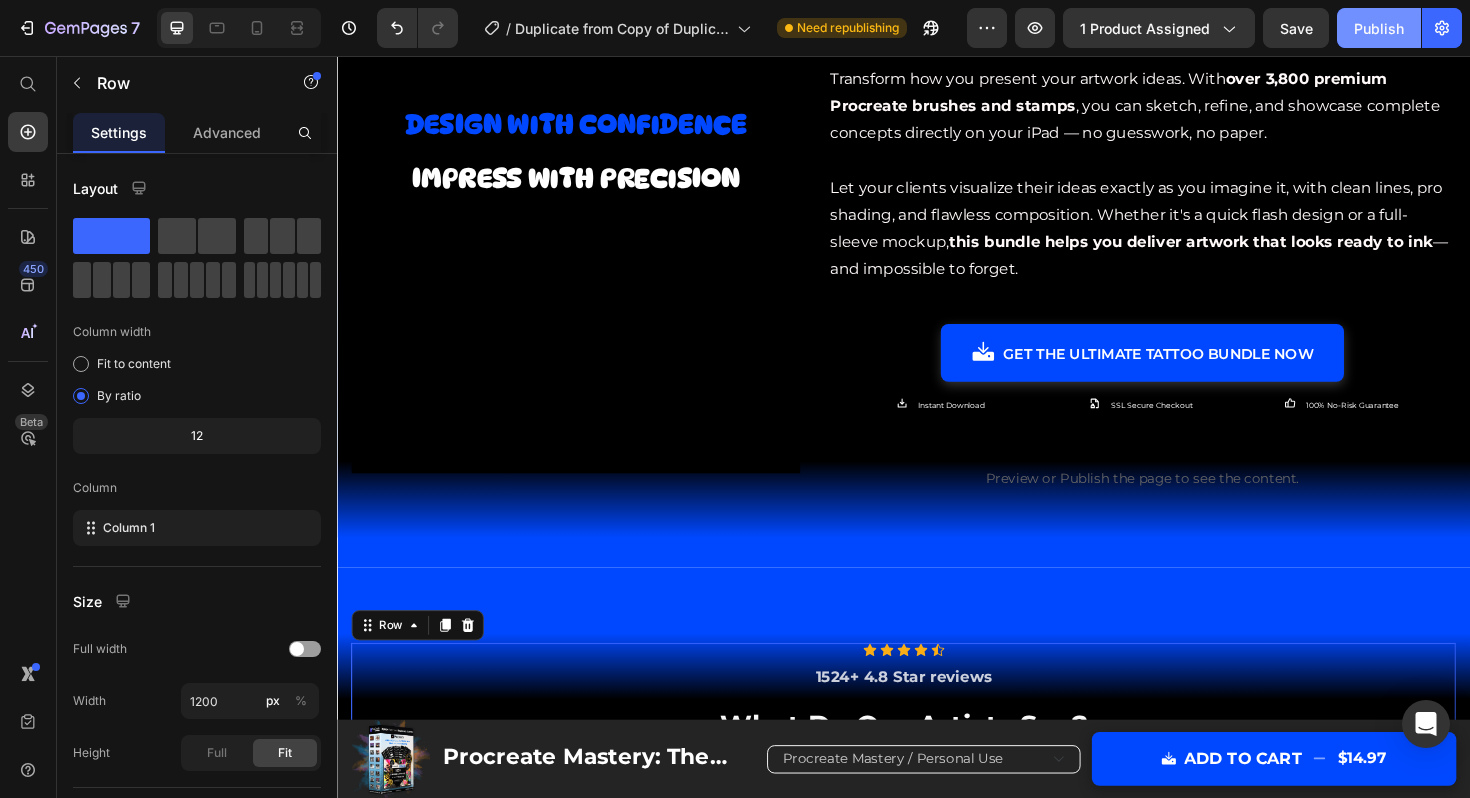 click on "Publish" at bounding box center [1379, 28] 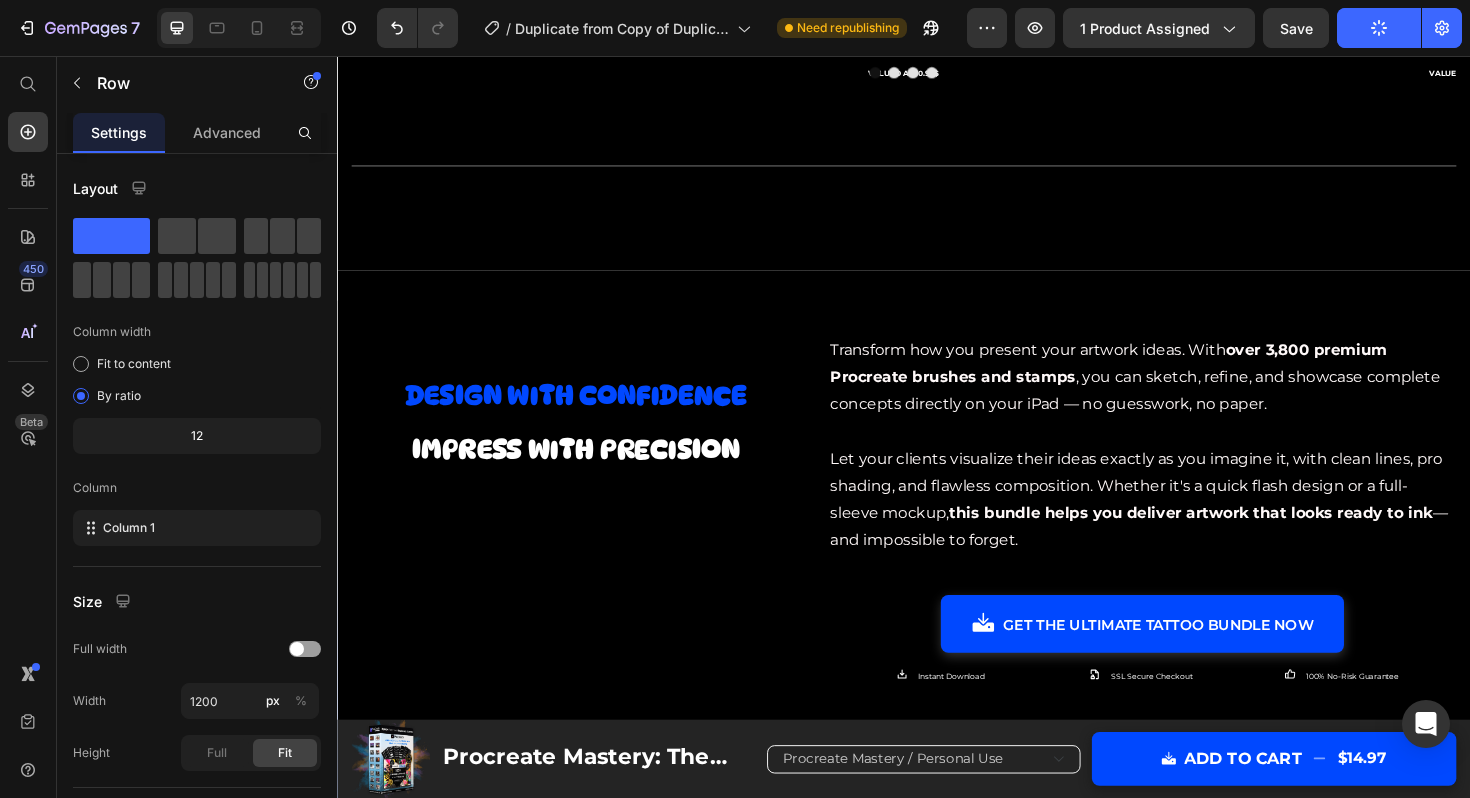 scroll, scrollTop: 3208, scrollLeft: 0, axis: vertical 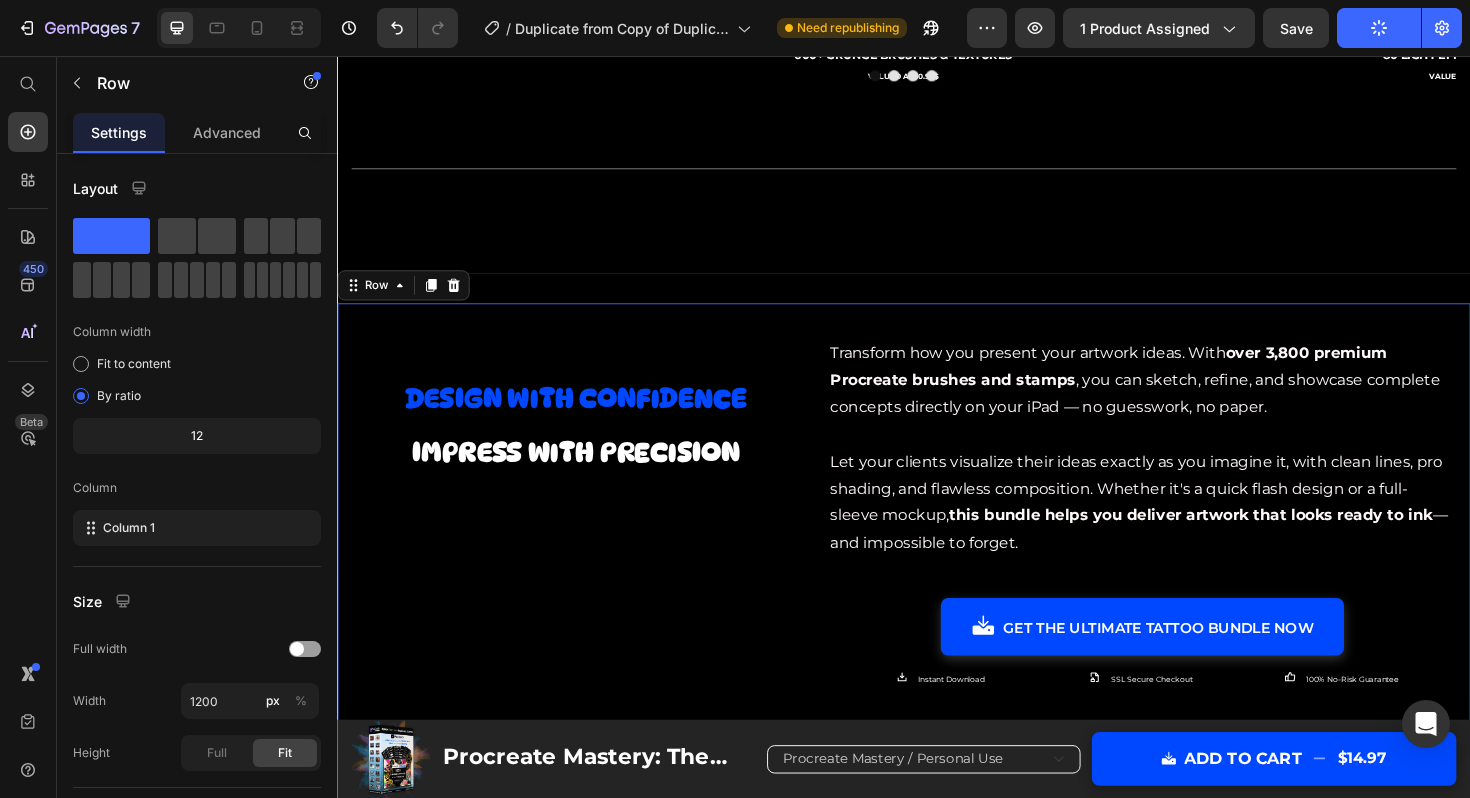 click on "Design with Confidence Impress with Precision Heading Video Transform how you present your artwork ideas. With  over 3,800 premium Procreate brushes and stamps , you can sketch, refine, and showcase complete concepts directly on your iPad — no guesswork, no paper.   Let your clients visualize their ideas exactly as you imagine it, with clean lines, pro shading, and flawless composition. Whether it's a quick flash design or a full-sleeve mockup,  this bundle helps you deliver artwork that looks ready to ink  — and impossible to forget. Text Block
GET THE ultimate TATTOO bundle NOW Button
Instant Download Item List
SSL Secure Checkout Item List
100% No-Risk Guarantee Item List Row
Custom Code
Preview or Publish the page to see the content. Custom Code Row   0" at bounding box center (937, 587) 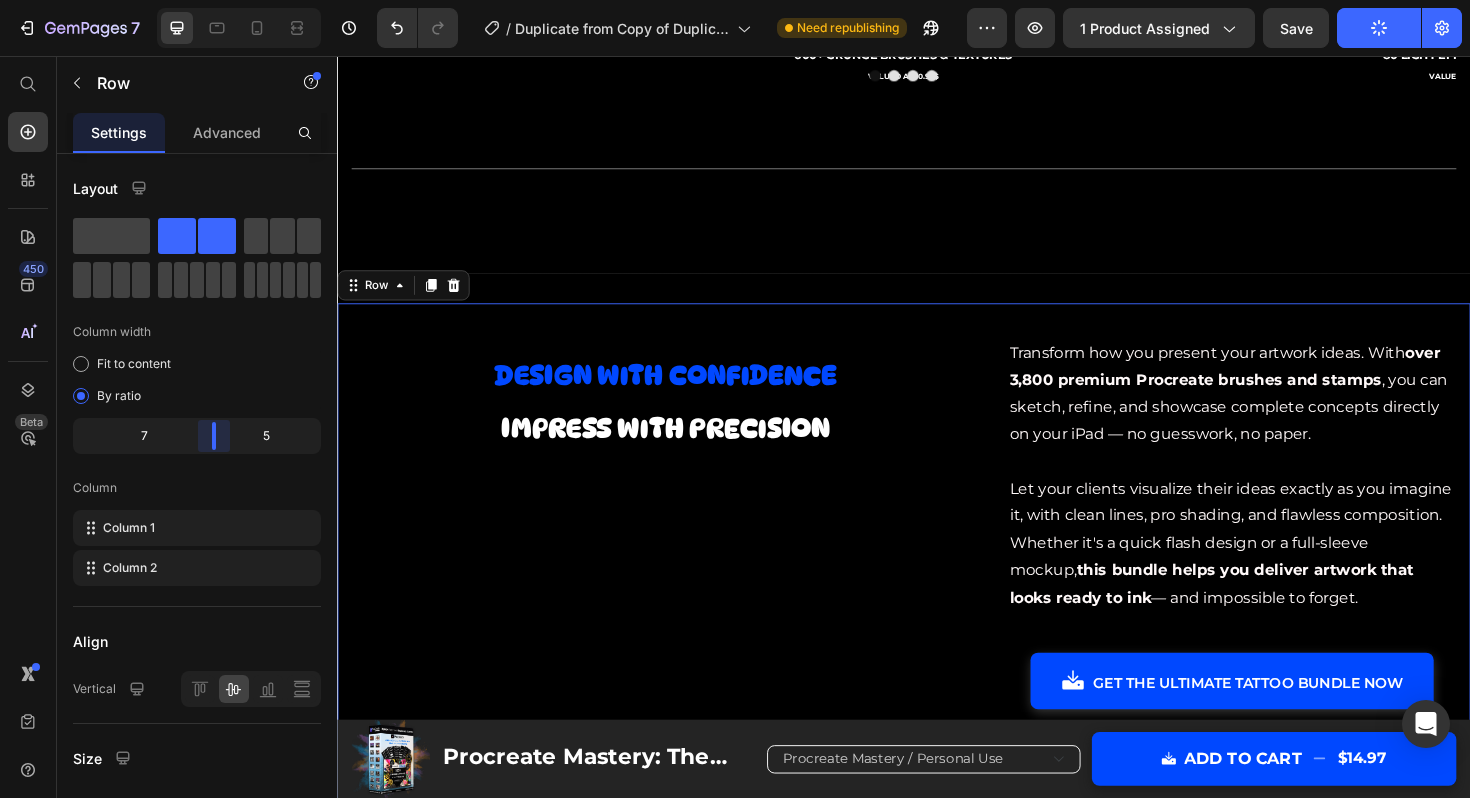 drag, startPoint x: 173, startPoint y: 425, endPoint x: 215, endPoint y: 425, distance: 42 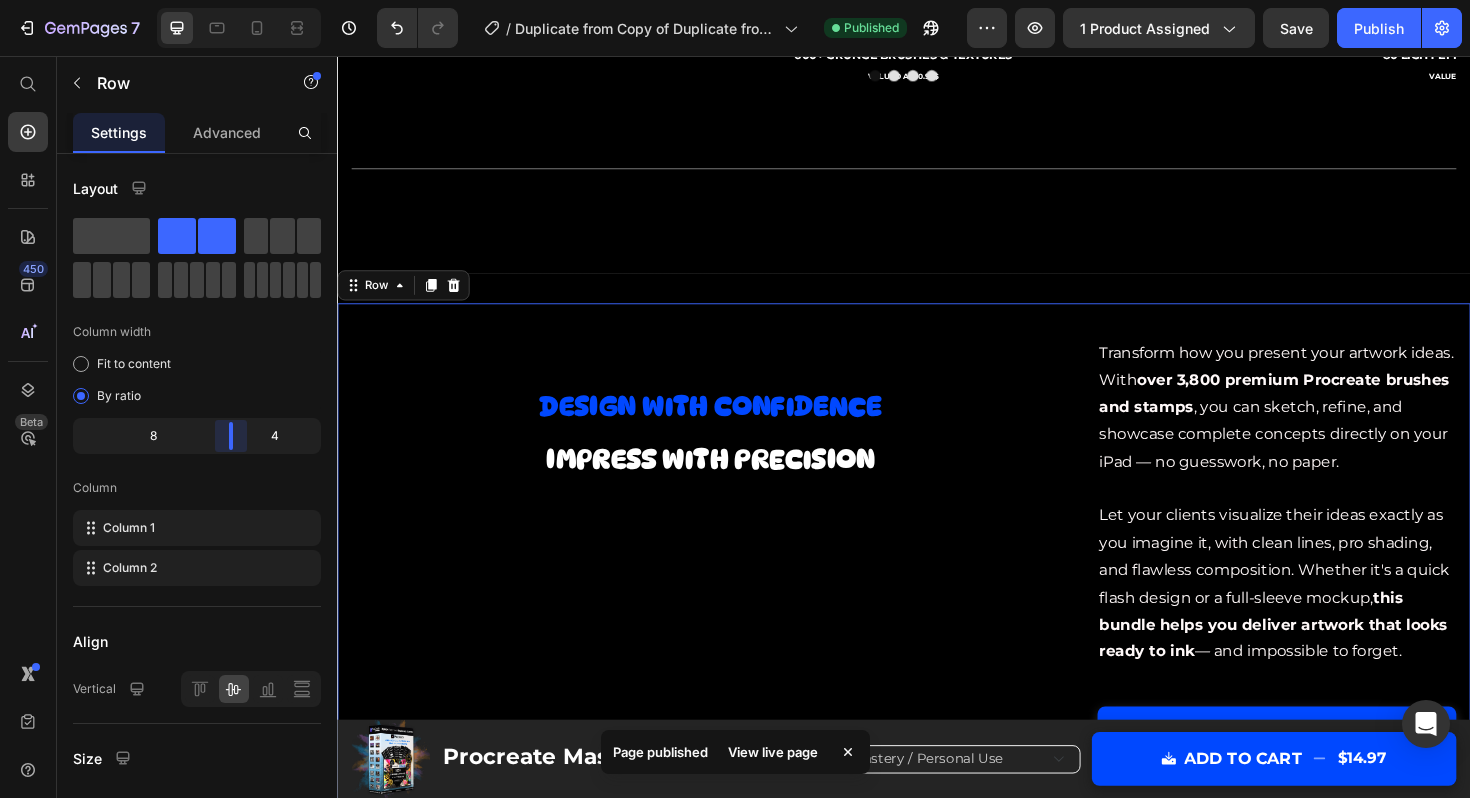 drag, startPoint x: 215, startPoint y: 425, endPoint x: 232, endPoint y: 427, distance: 17.117243 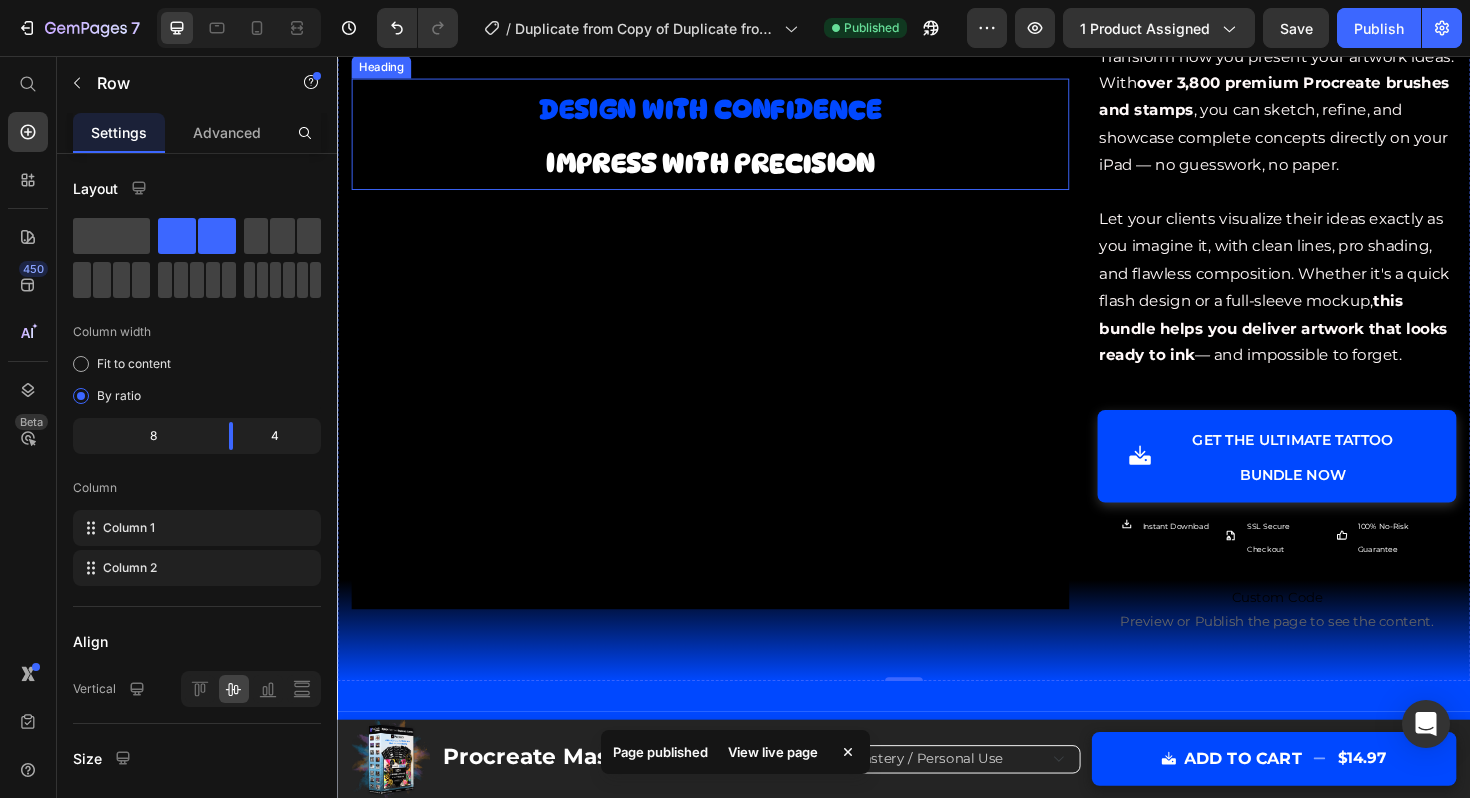 scroll, scrollTop: 3495, scrollLeft: 0, axis: vertical 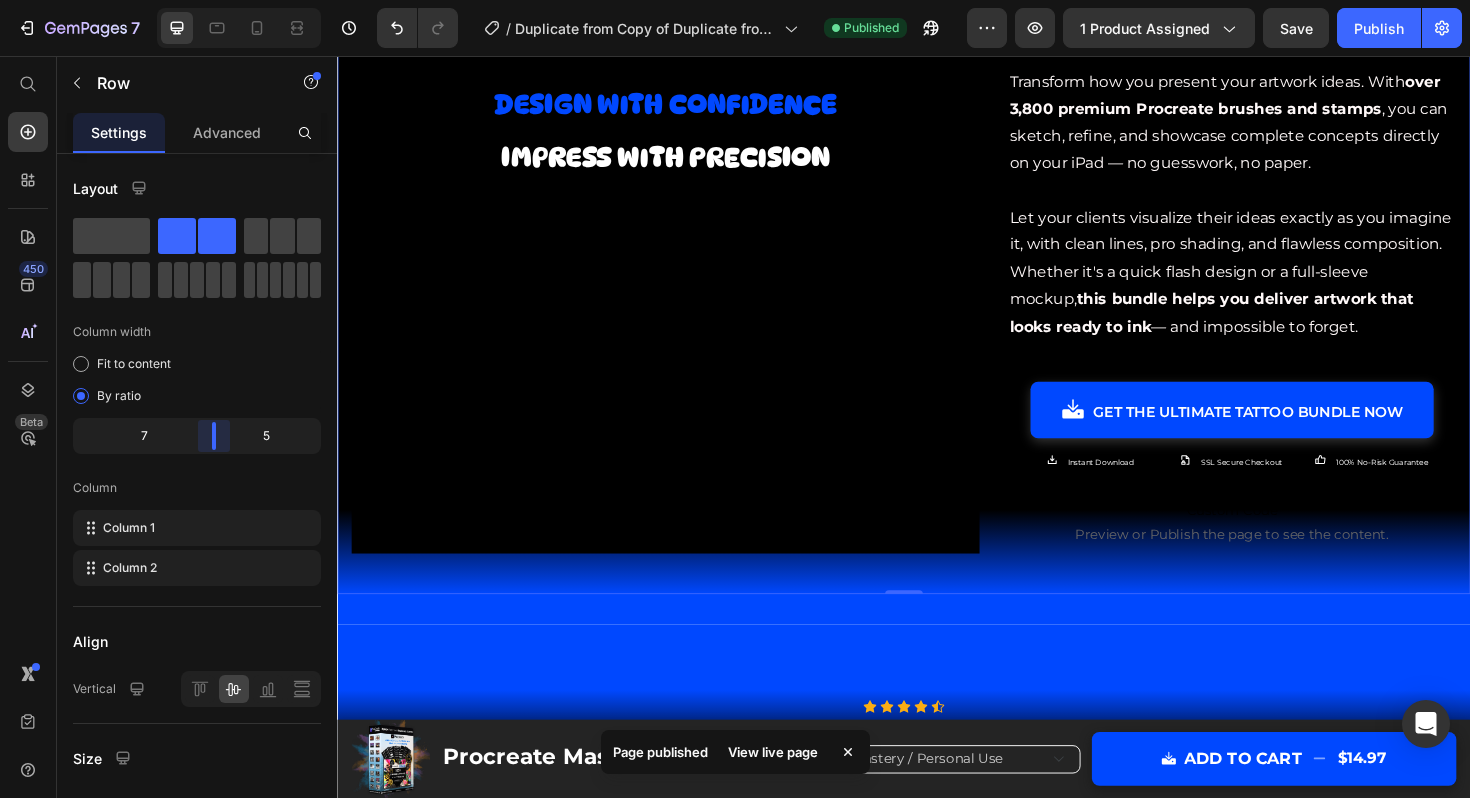 drag, startPoint x: 237, startPoint y: 441, endPoint x: 224, endPoint y: 441, distance: 13 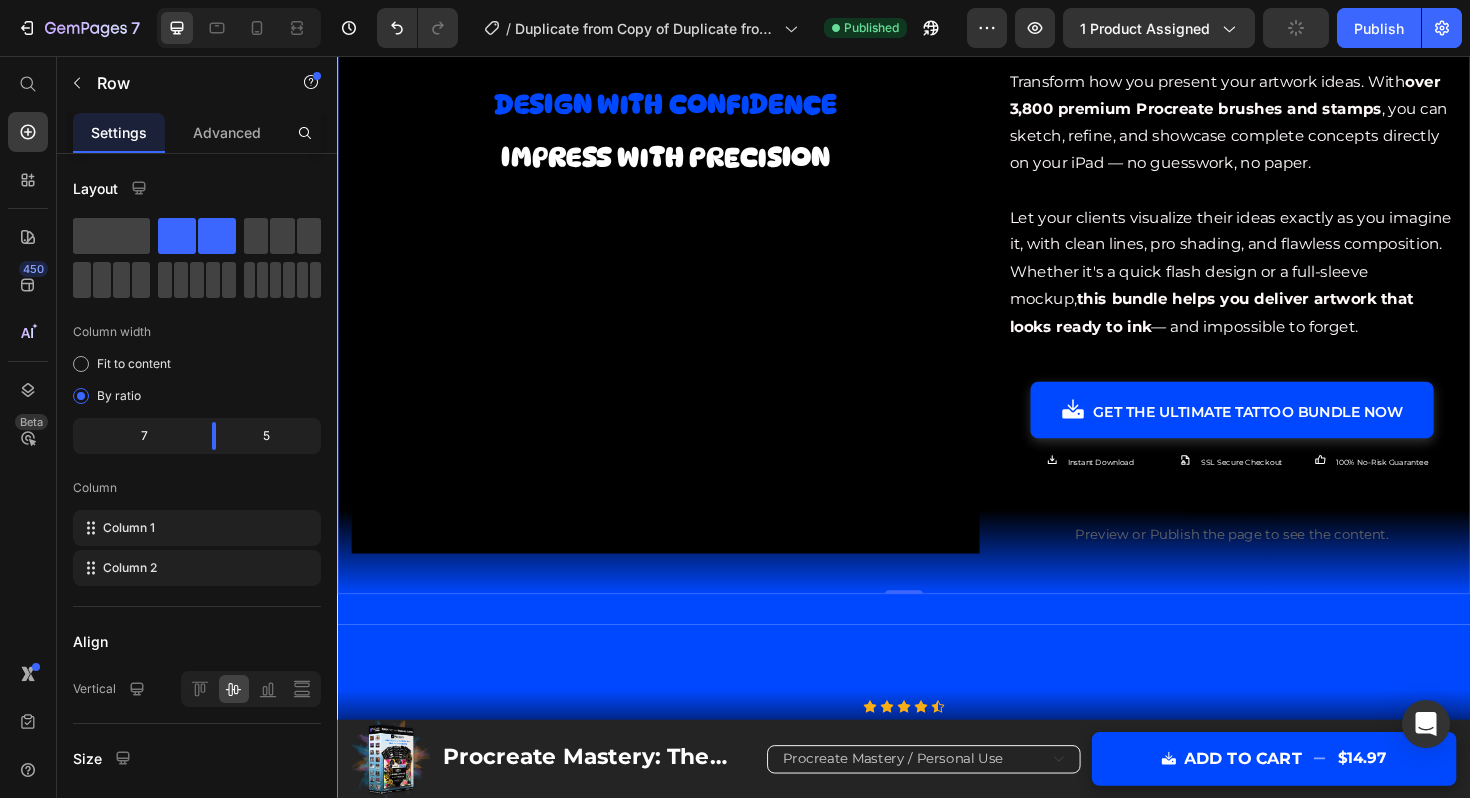 click on "Design with Confidence Impress with Precision Heading Video Transform how you present your artwork ideas. With  over 3,800 premium Procreate brushes and stamps , you can sketch, refine, and showcase complete concepts directly on your iPad — no guesswork, no paper.   Let your clients visualize their ideas exactly as you imagine it, with clean lines, pro shading, and flawless composition. Whether it's a quick flash design or a full-sleeve mockup,  this bundle helps you deliver artwork that looks ready to ink  — and impossible to forget. Text Block
GET THE ultimate TATTOO bundle NOW Button
Instant Download Item List
SSL Secure Checkout Item List
100% No-Risk Guarantee Item List Row
Custom Code
Preview or Publish the page to see the content. Custom Code Row   0" at bounding box center (937, 329) 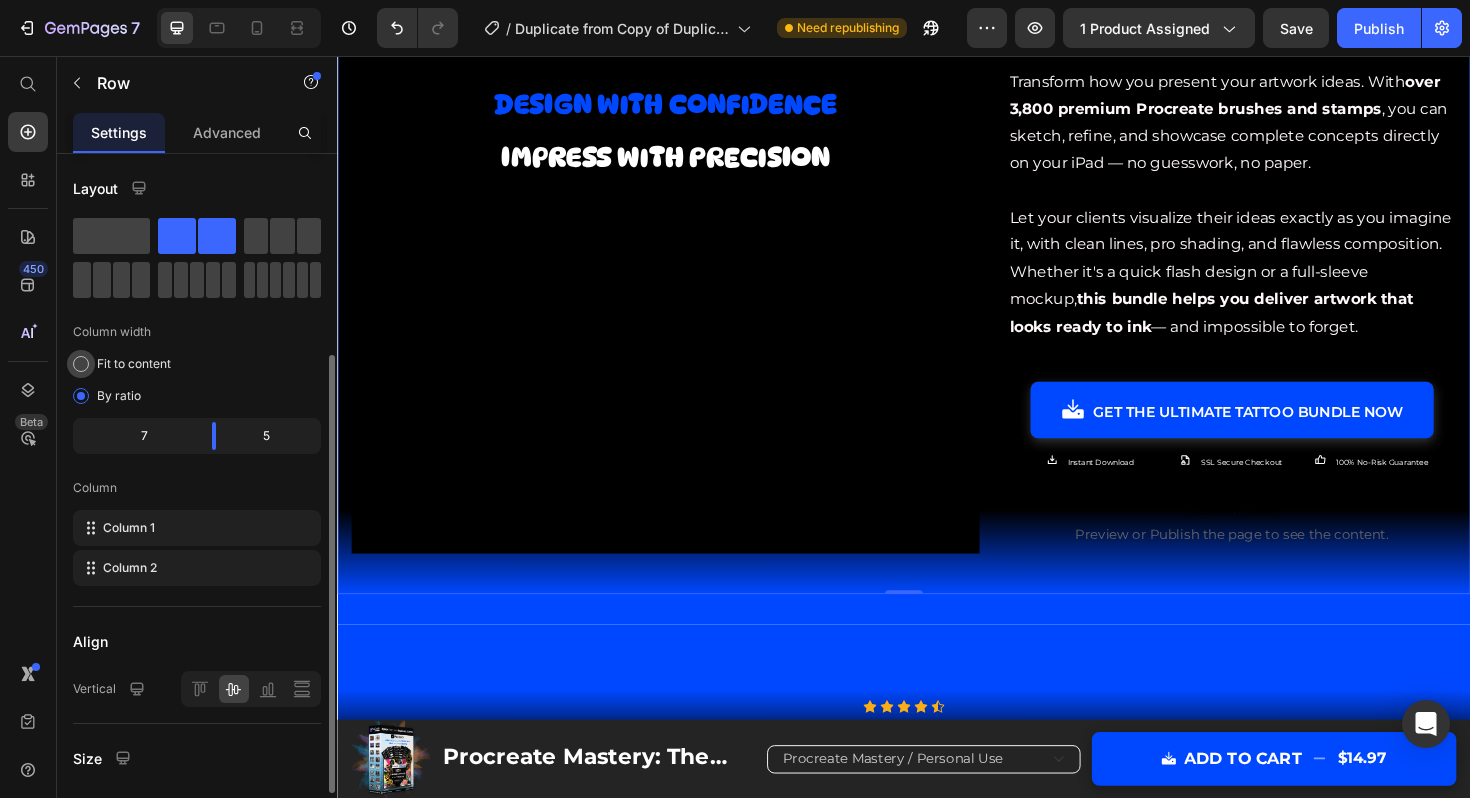 scroll, scrollTop: 420, scrollLeft: 0, axis: vertical 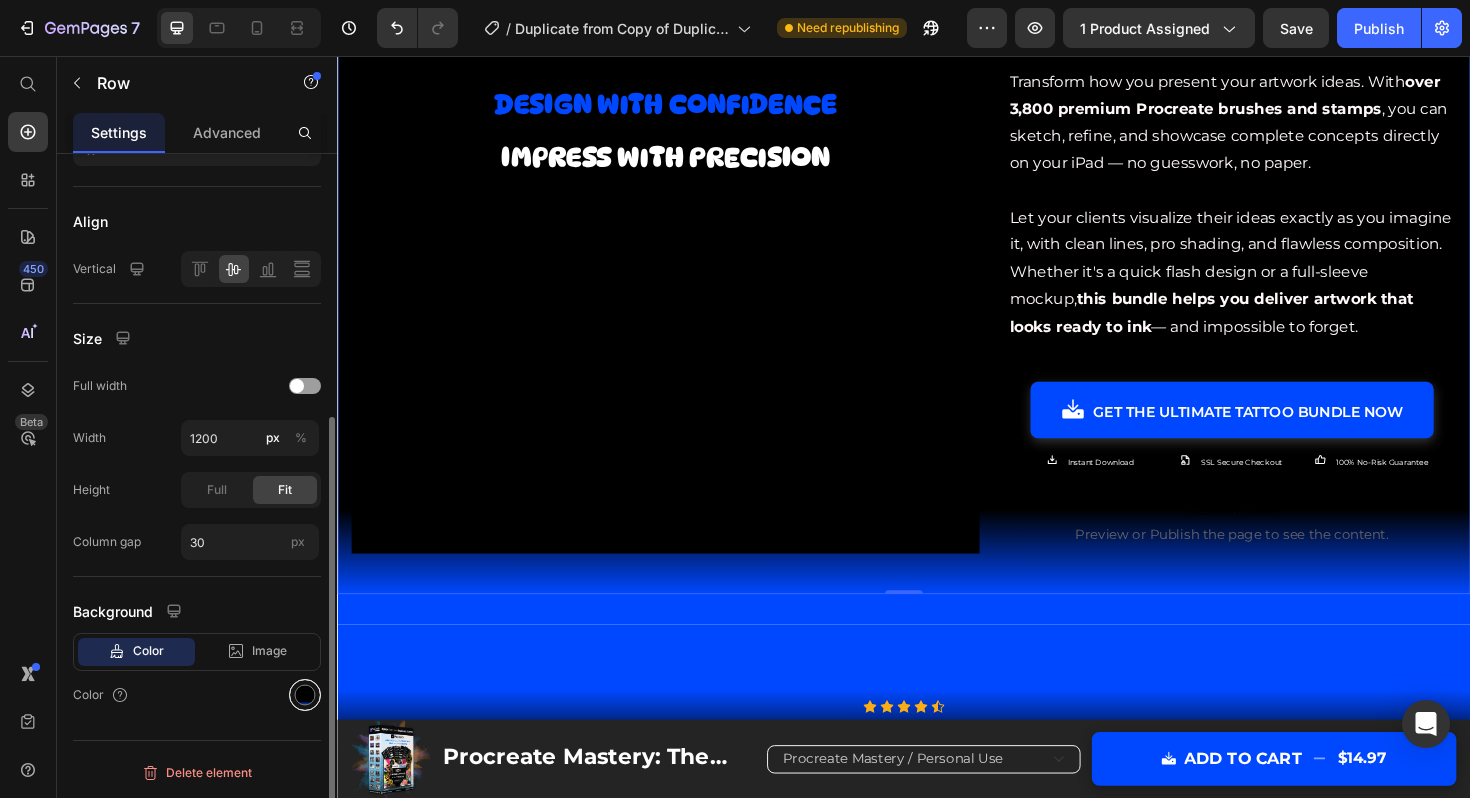 click at bounding box center [305, 695] 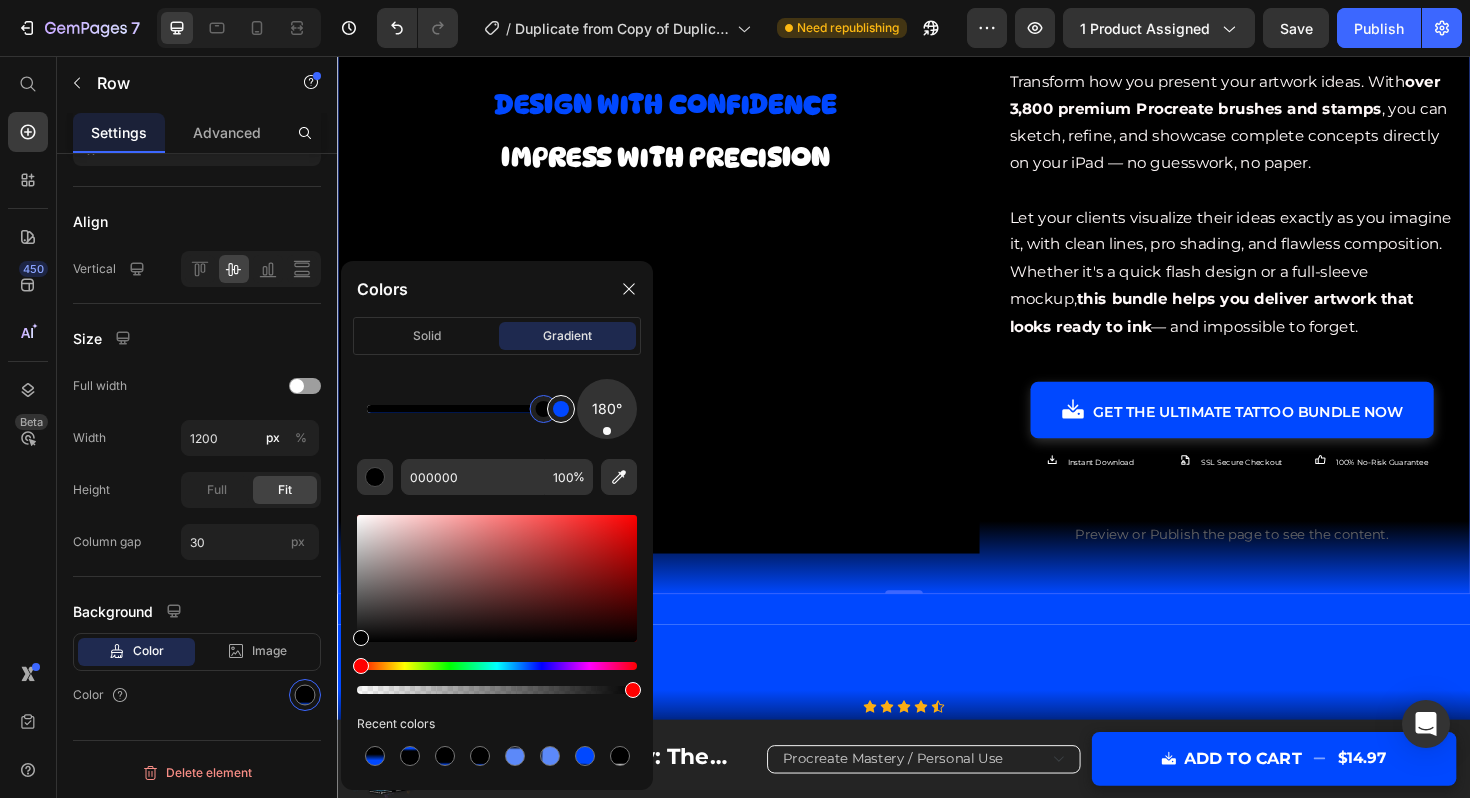 click 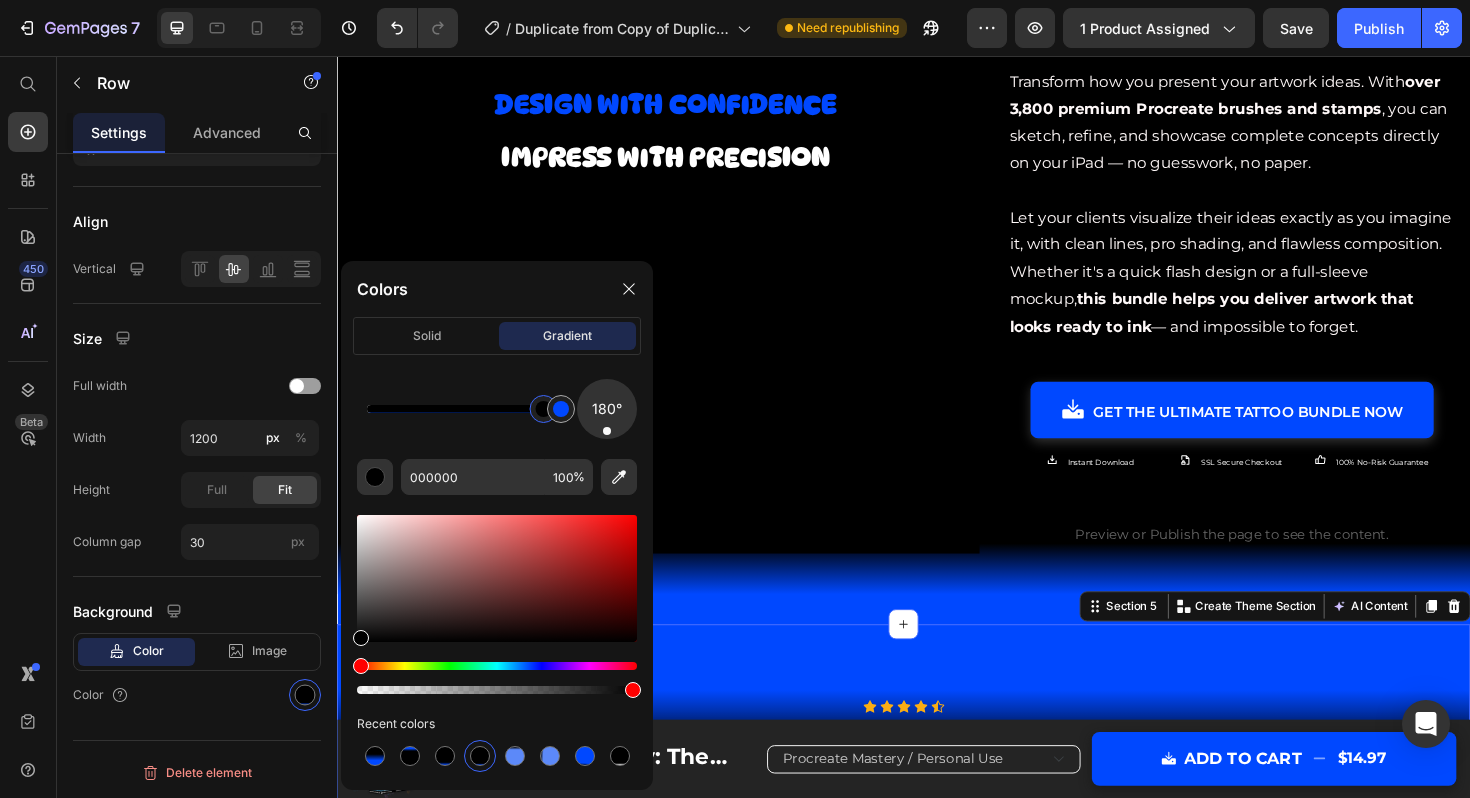 click on "James R., [OCCUPATION]" at bounding box center [937, 1093] 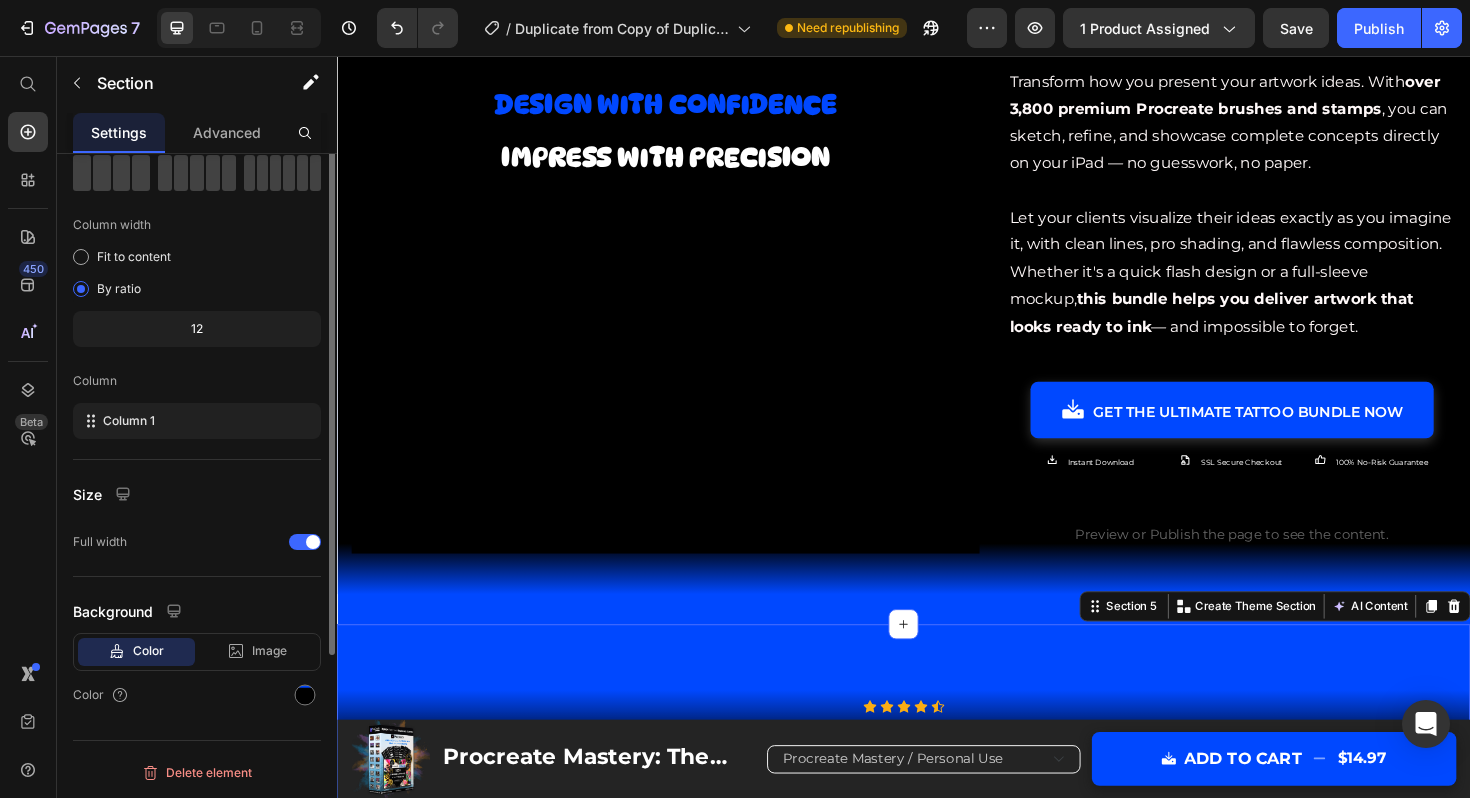 scroll, scrollTop: 0, scrollLeft: 0, axis: both 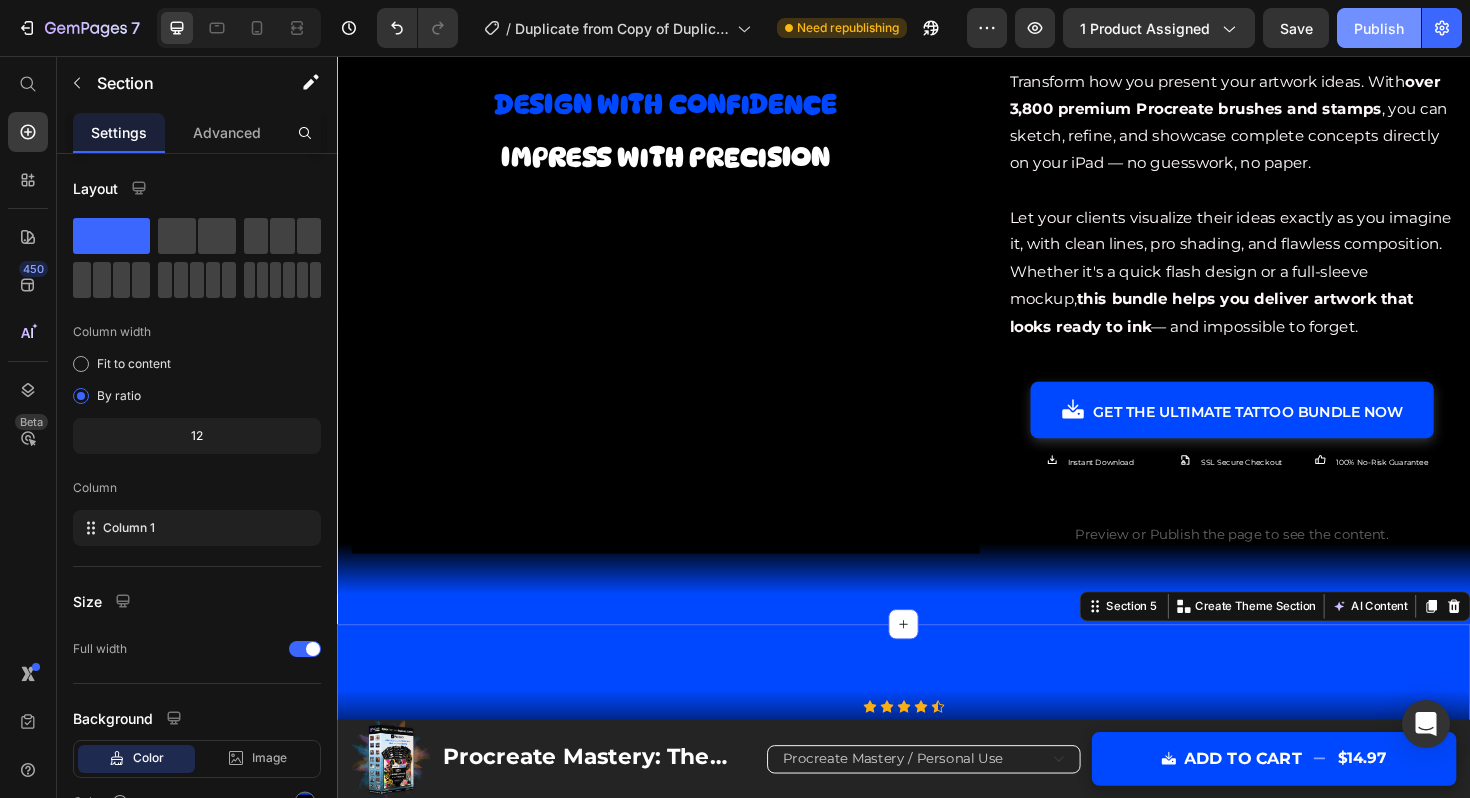click on "Publish" at bounding box center (1379, 28) 